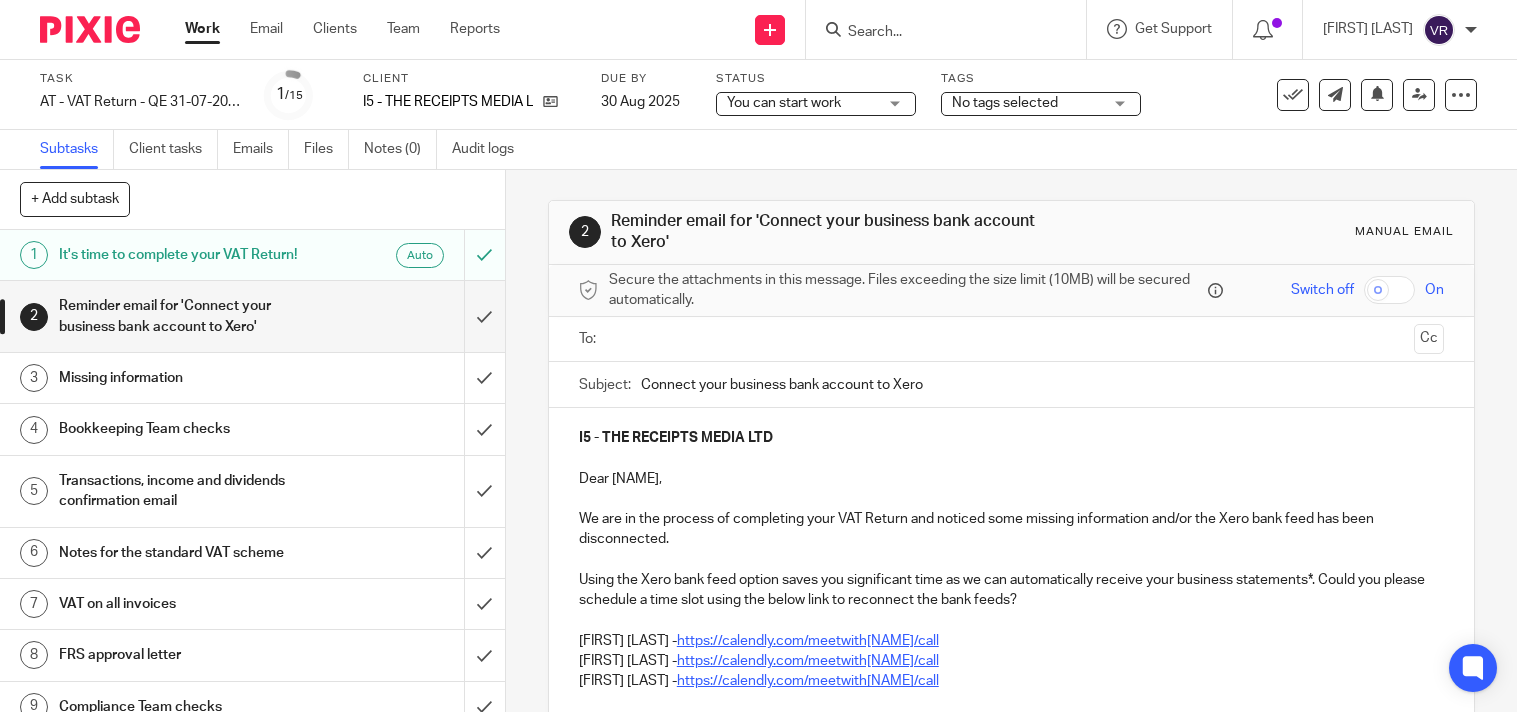 scroll, scrollTop: 0, scrollLeft: 0, axis: both 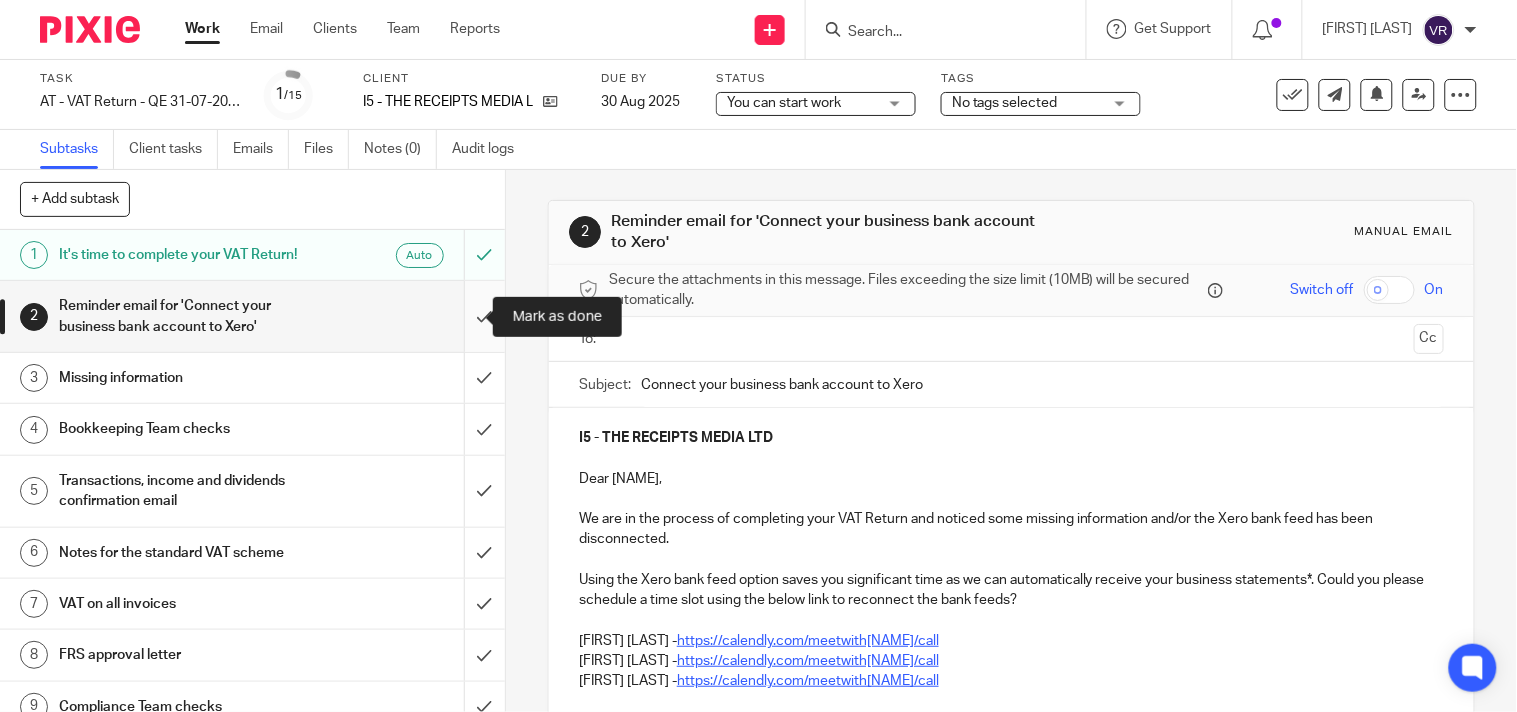 click at bounding box center [252, 316] 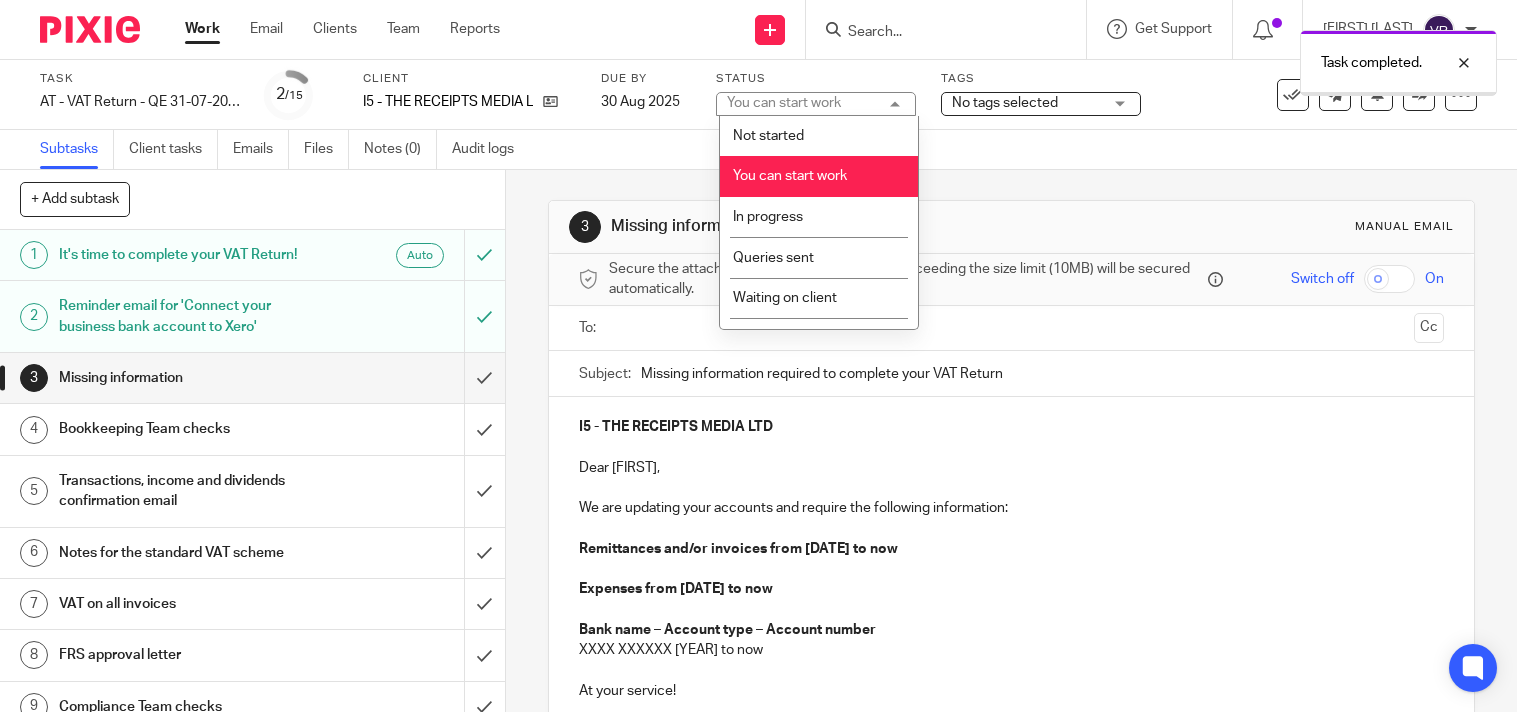 scroll, scrollTop: 0, scrollLeft: 0, axis: both 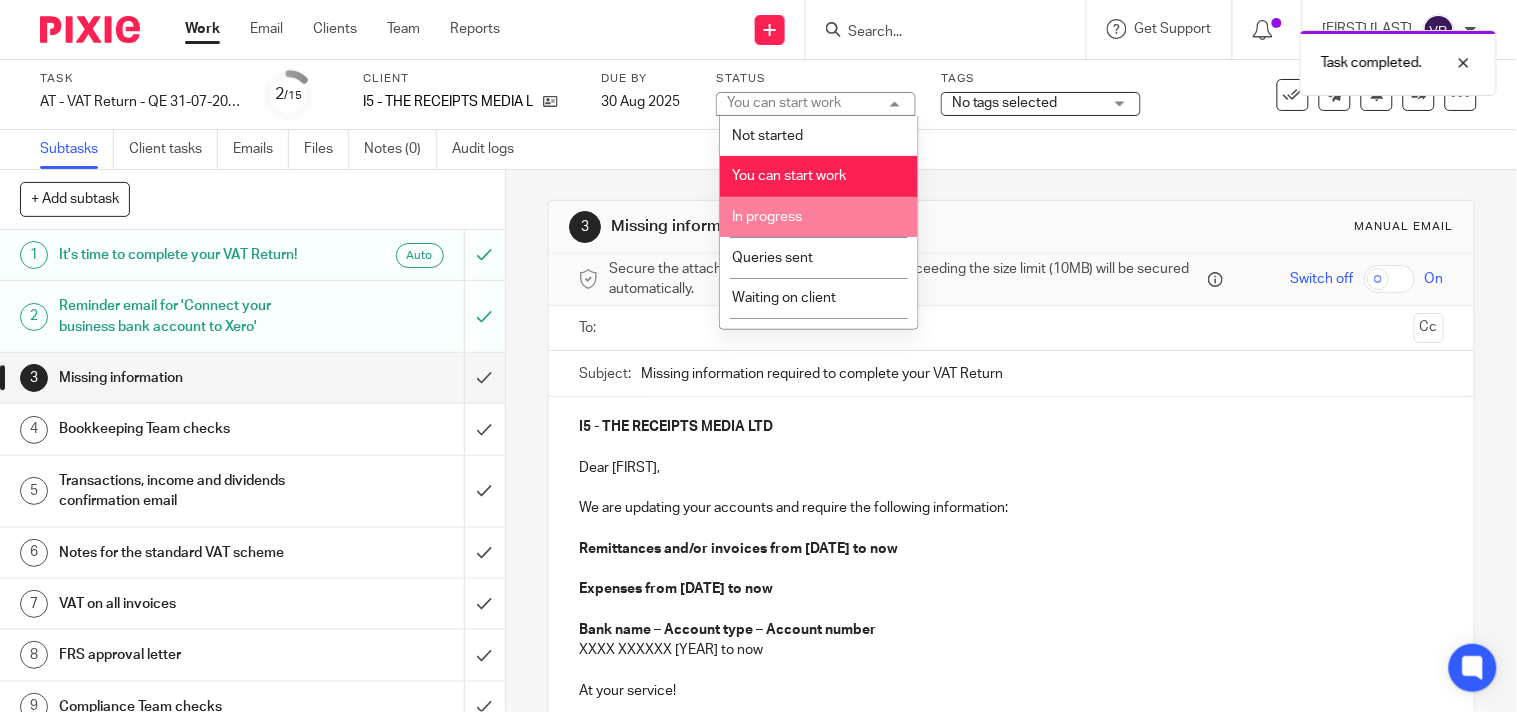 click on "In progress" at bounding box center [819, 217] 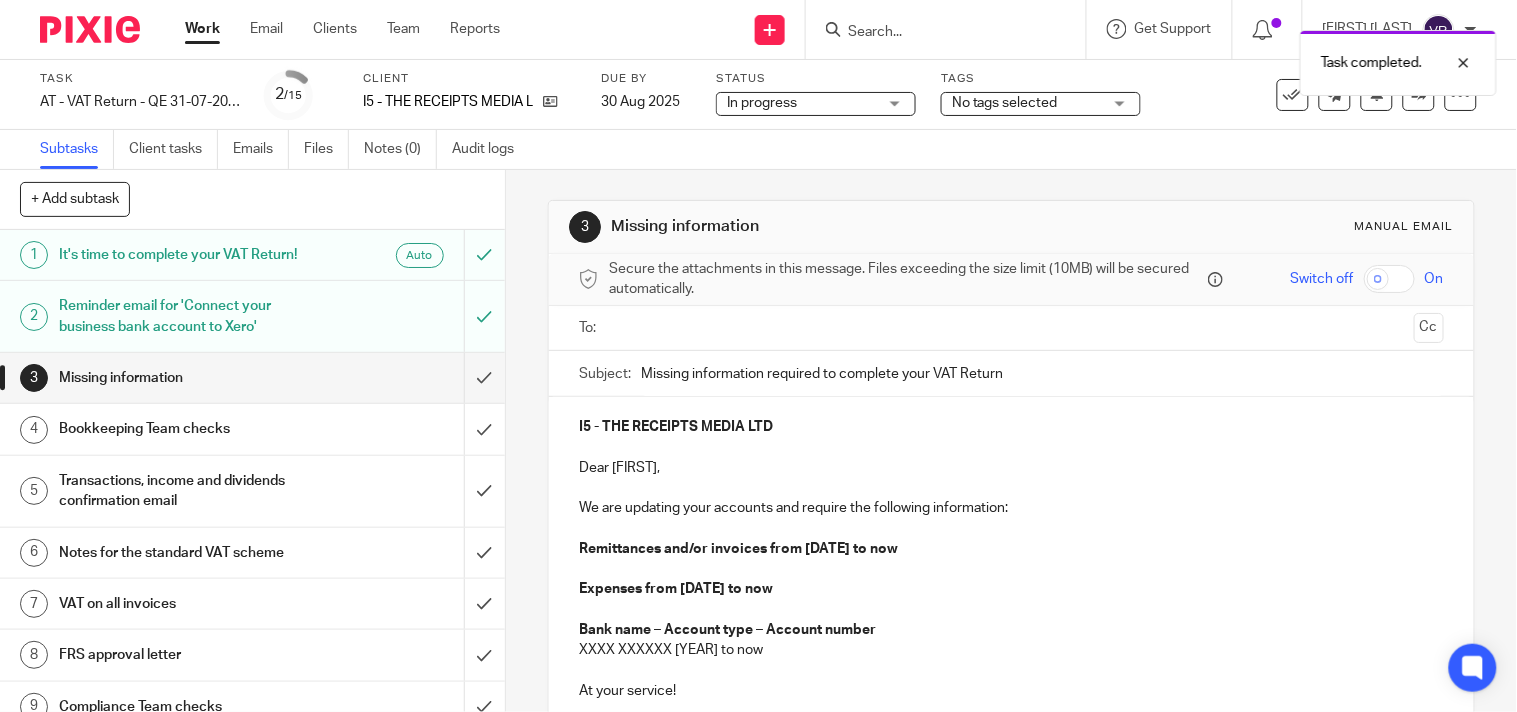 click on "Subtasks
Client tasks
Emails
Files
Notes (0)
Audit logs" at bounding box center [758, 150] 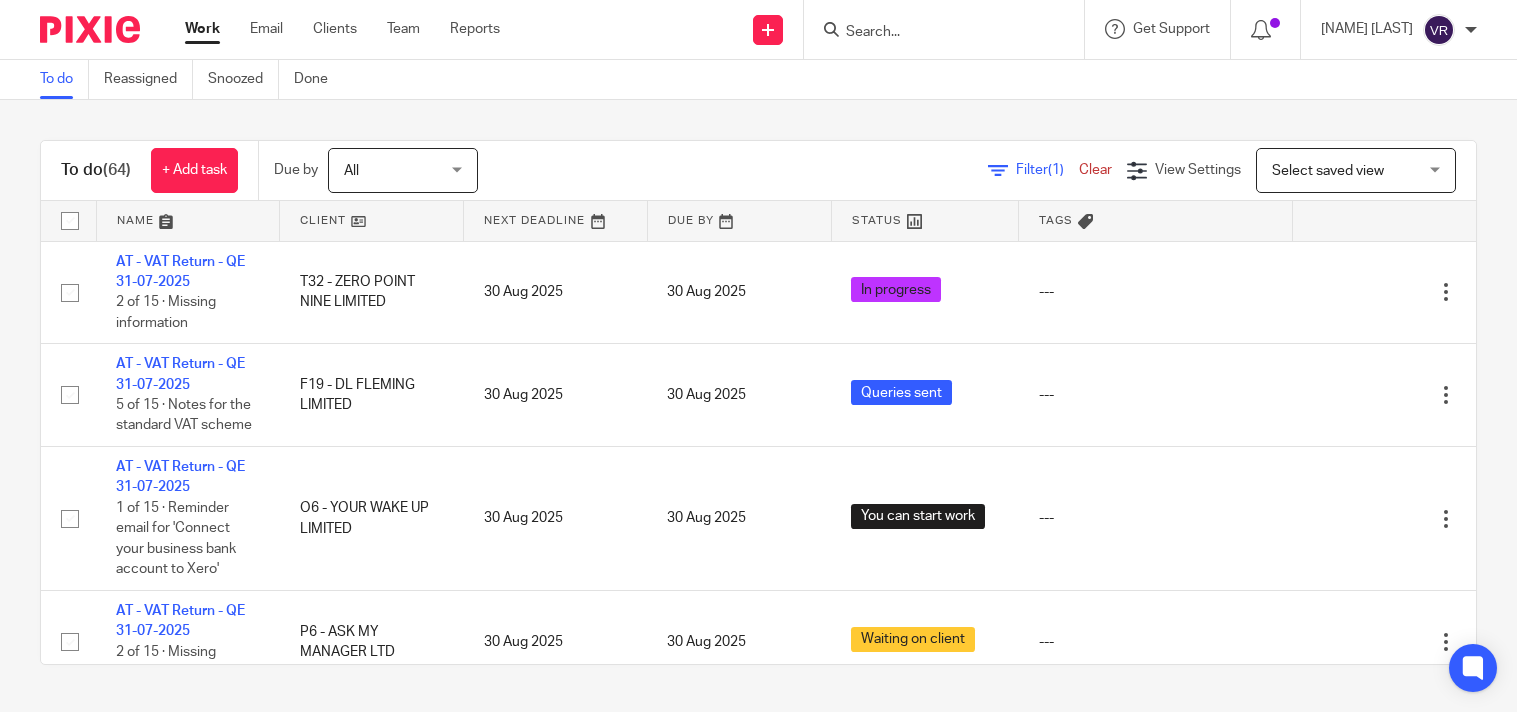click on "To do
(64)   + Add task    Due by
All
All
Today
Tomorrow
This week
Next week
This month
Next month
All
all     Filter
(1) Clear     View Settings   View Settings     (1) Filters   Clear   Save     Manage saved views
Select saved view
Select saved view
Select saved view
All tasks
Cs01
Dormant
No dormant, utrs
Paye reg
Ready to file
Vat reg
Name     Client     Next Deadline     Due By     Status   Tags       AT - VAT Return - QE 31-07-2025
T32 - ZERO POINT NINE LIMITED
30 Aug 2025" at bounding box center (758, 402) 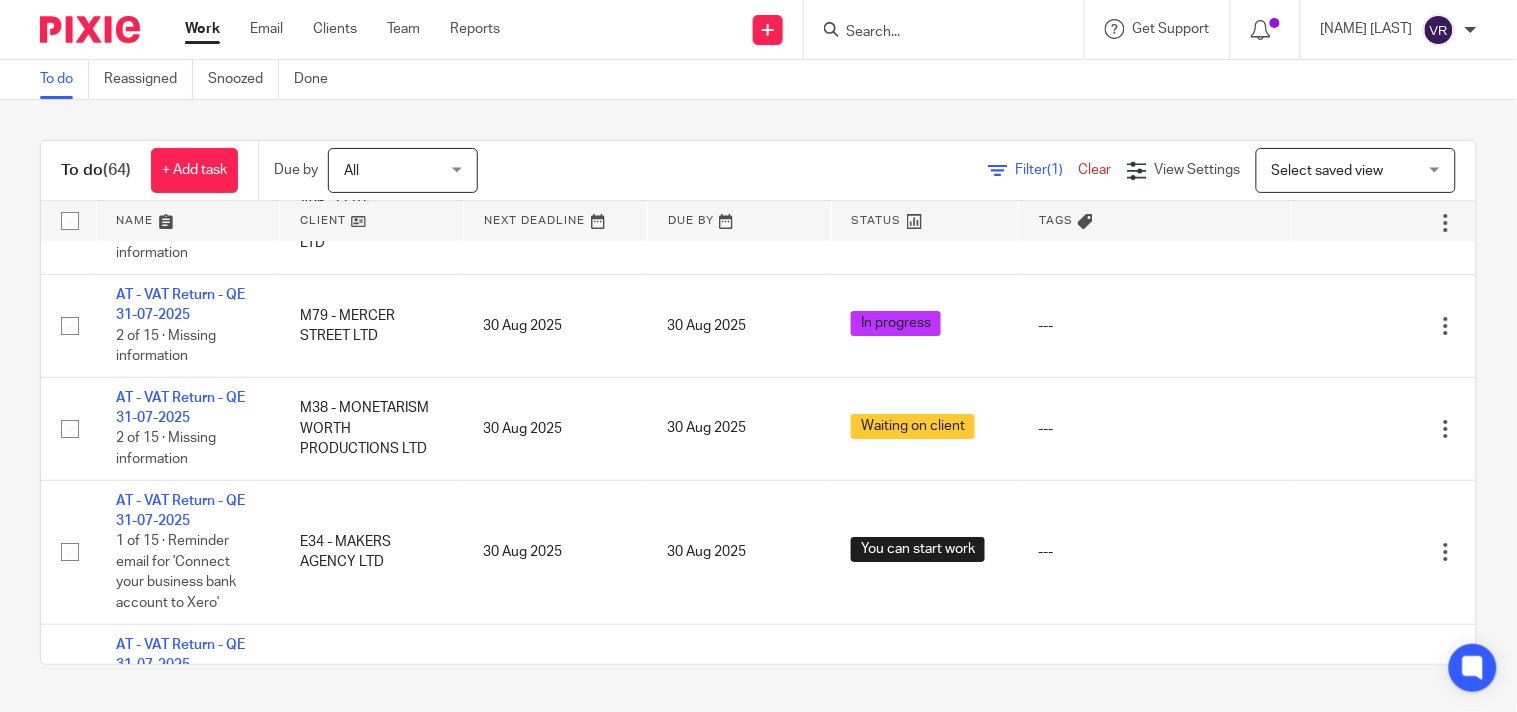 scroll, scrollTop: 0, scrollLeft: 0, axis: both 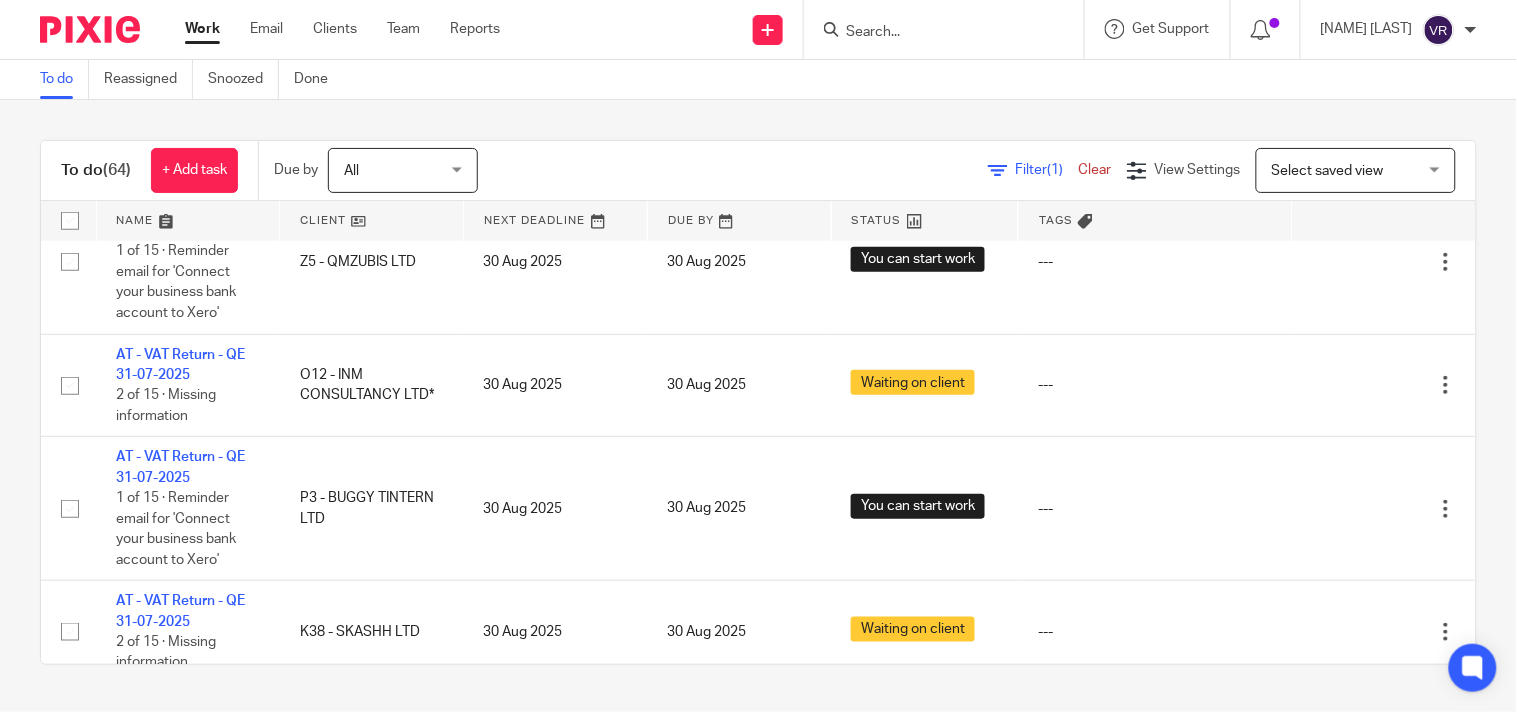 click on "To do
(64)   + Add task    Due by
All
All
Today
Tomorrow
This week
Next week
This month
Next month
All
all     Filter
(1) Clear     View Settings   View Settings     (1) Filters   Clear   Save     Manage saved views
Select saved view
Select saved view
Select saved view
All tasks
Cs01
Dormant
No dormant, utrs
Paye reg
Ready to file
Vat reg
Name     Client     Next Deadline     Due By     Status   Tags       AT - VAT Return - QE 31-07-2025
T32 - ZERO POINT NINE LIMITED
30 Aug 2025" at bounding box center [758, 402] 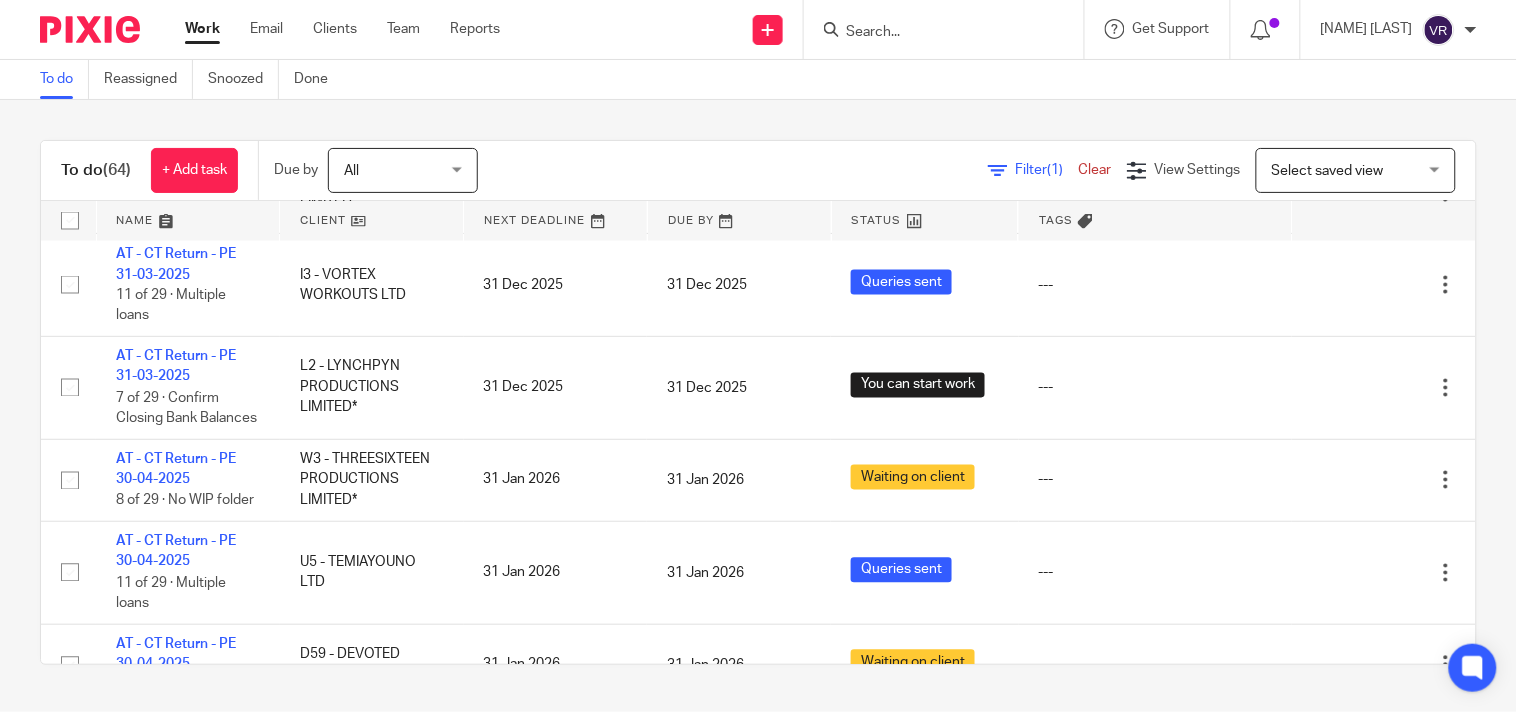 scroll, scrollTop: 0, scrollLeft: 0, axis: both 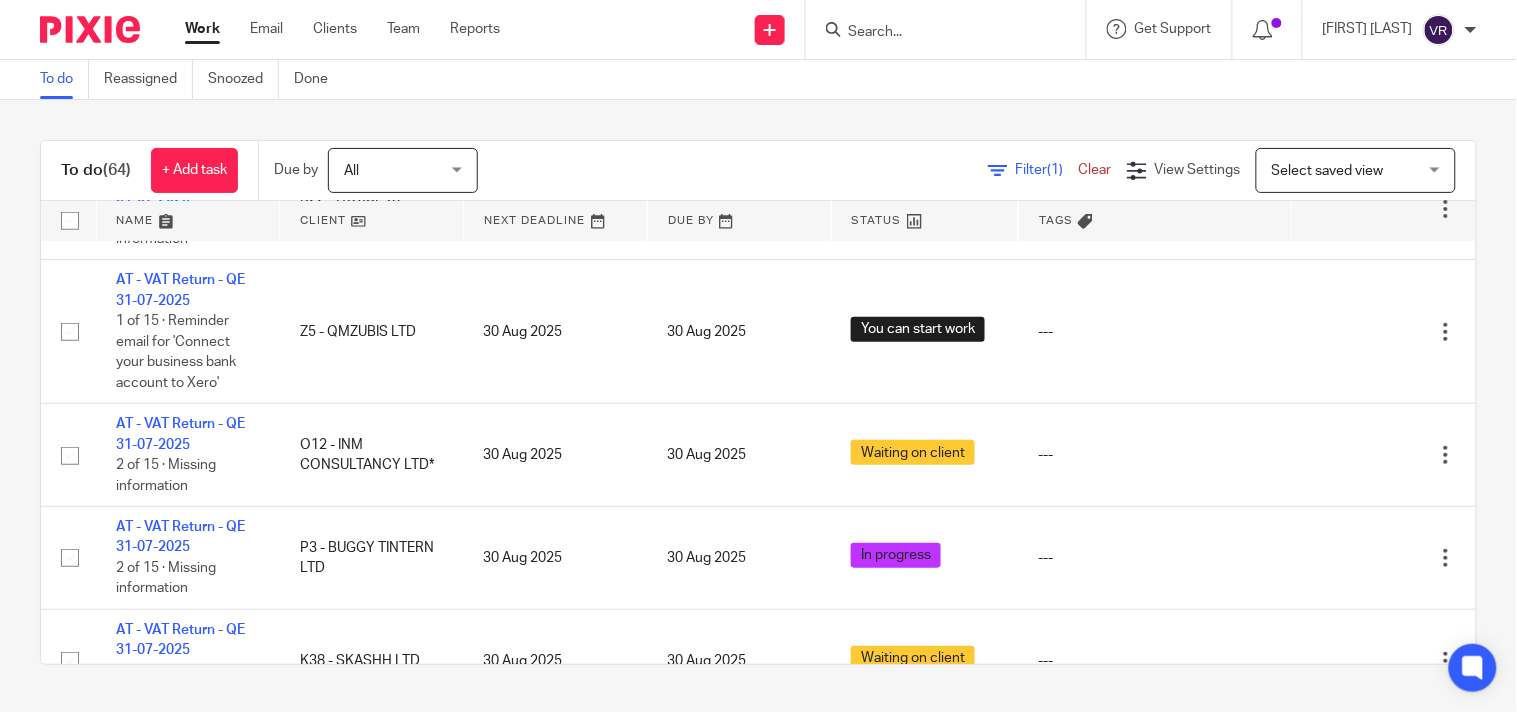 click at bounding box center [946, 29] 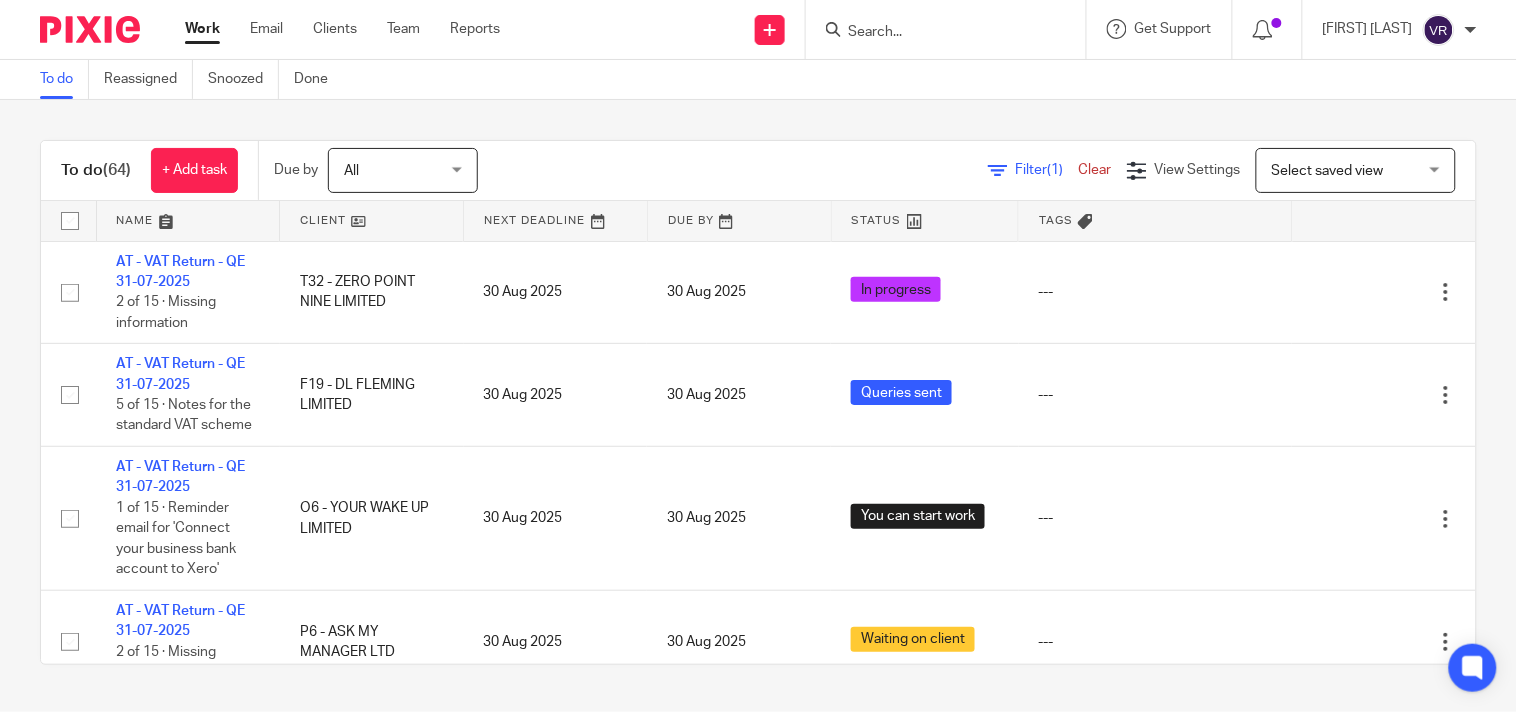 scroll, scrollTop: 2211, scrollLeft: 0, axis: vertical 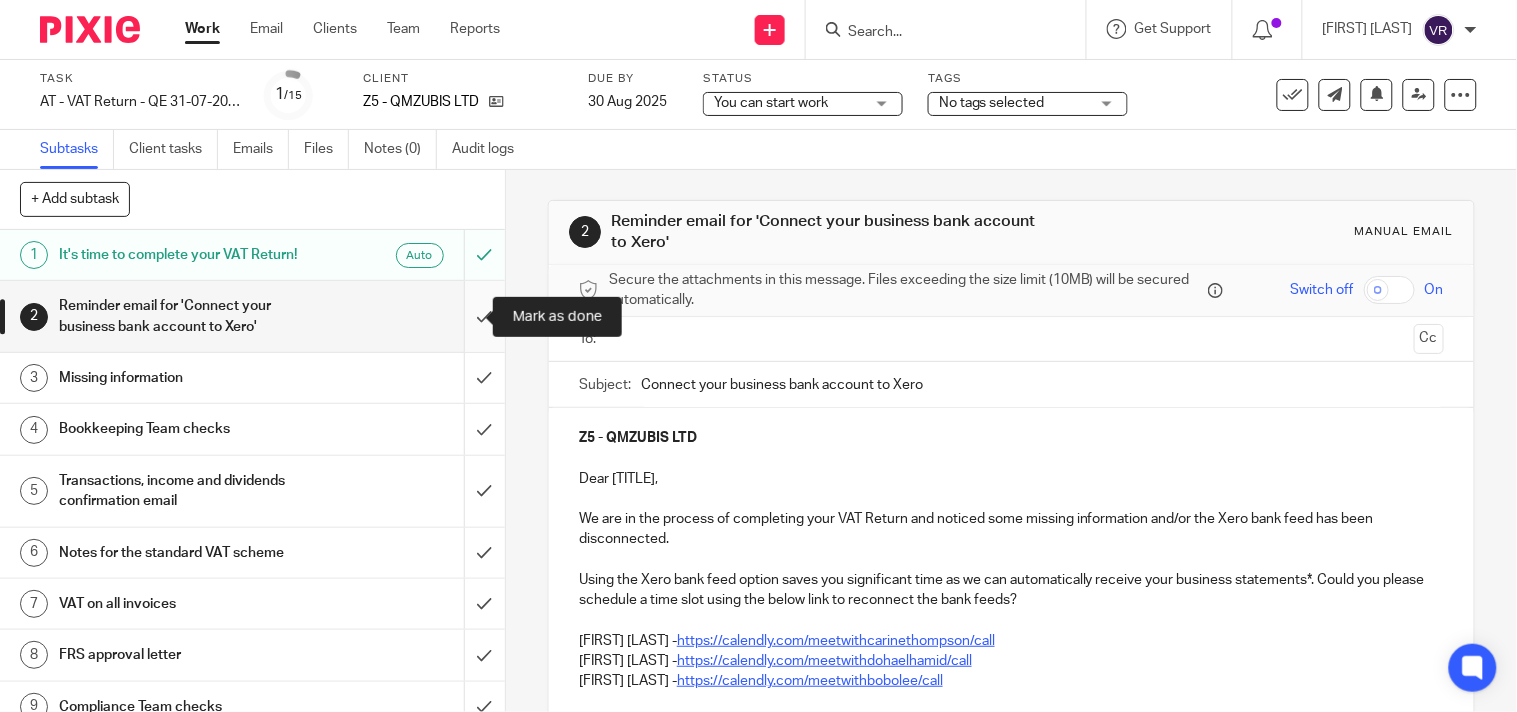 click at bounding box center (252, 316) 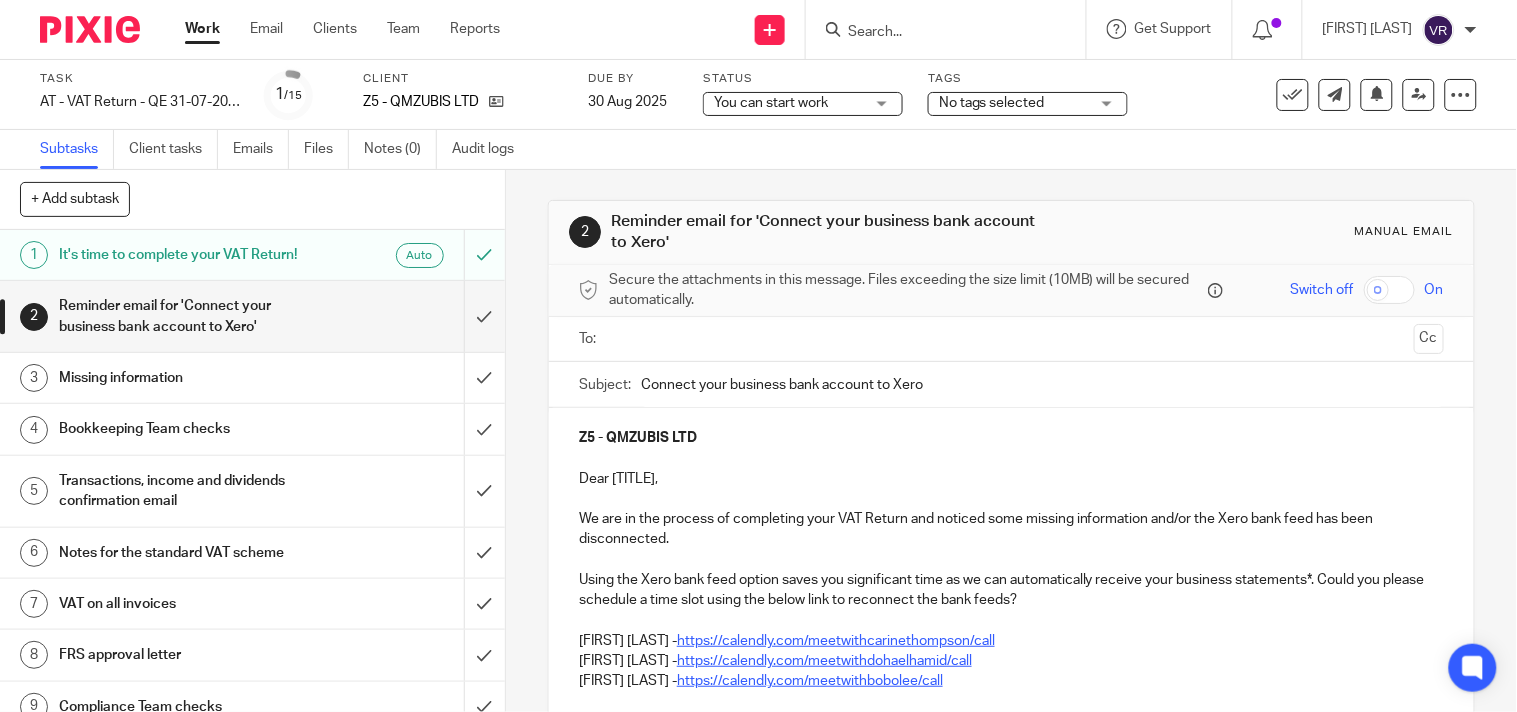 click on "You can start work
You can start work" at bounding box center (803, 104) 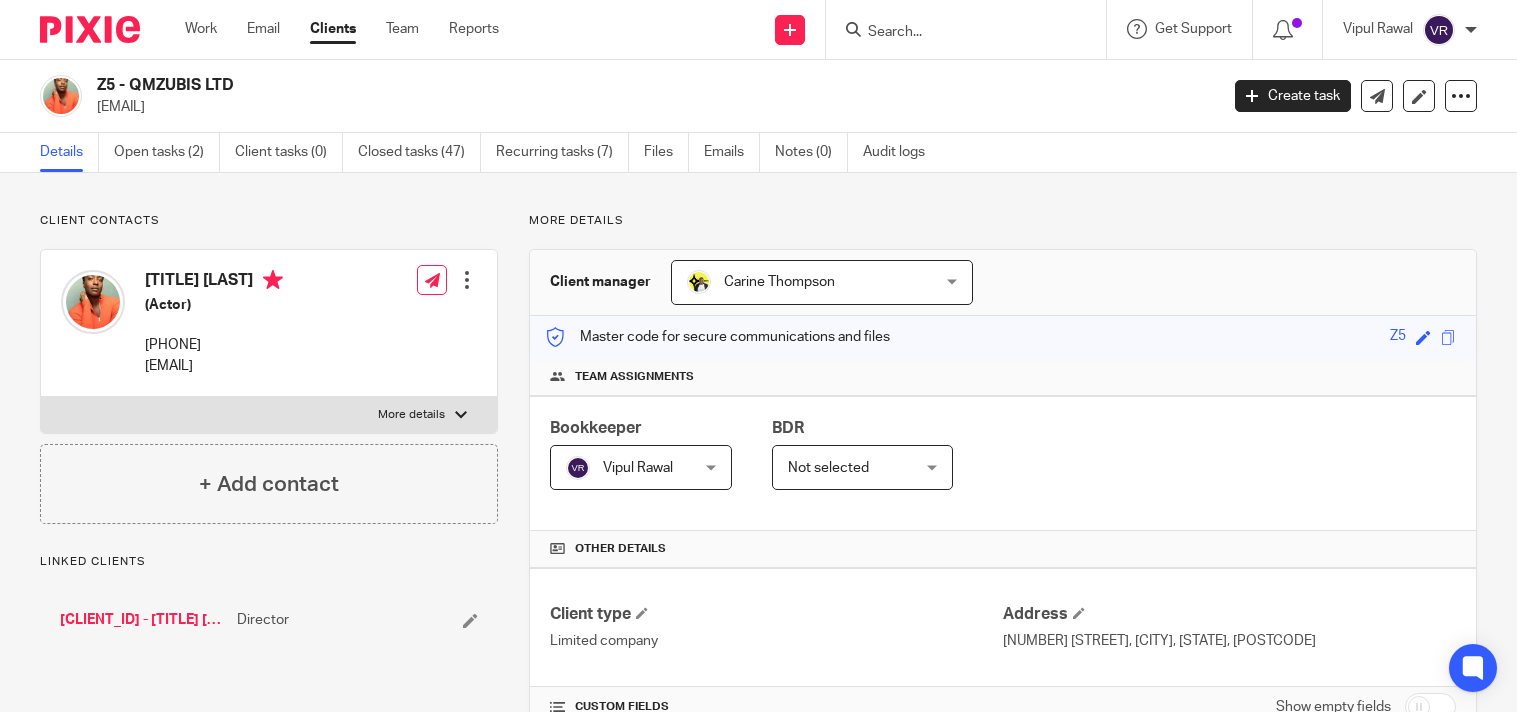 scroll, scrollTop: 0, scrollLeft: 0, axis: both 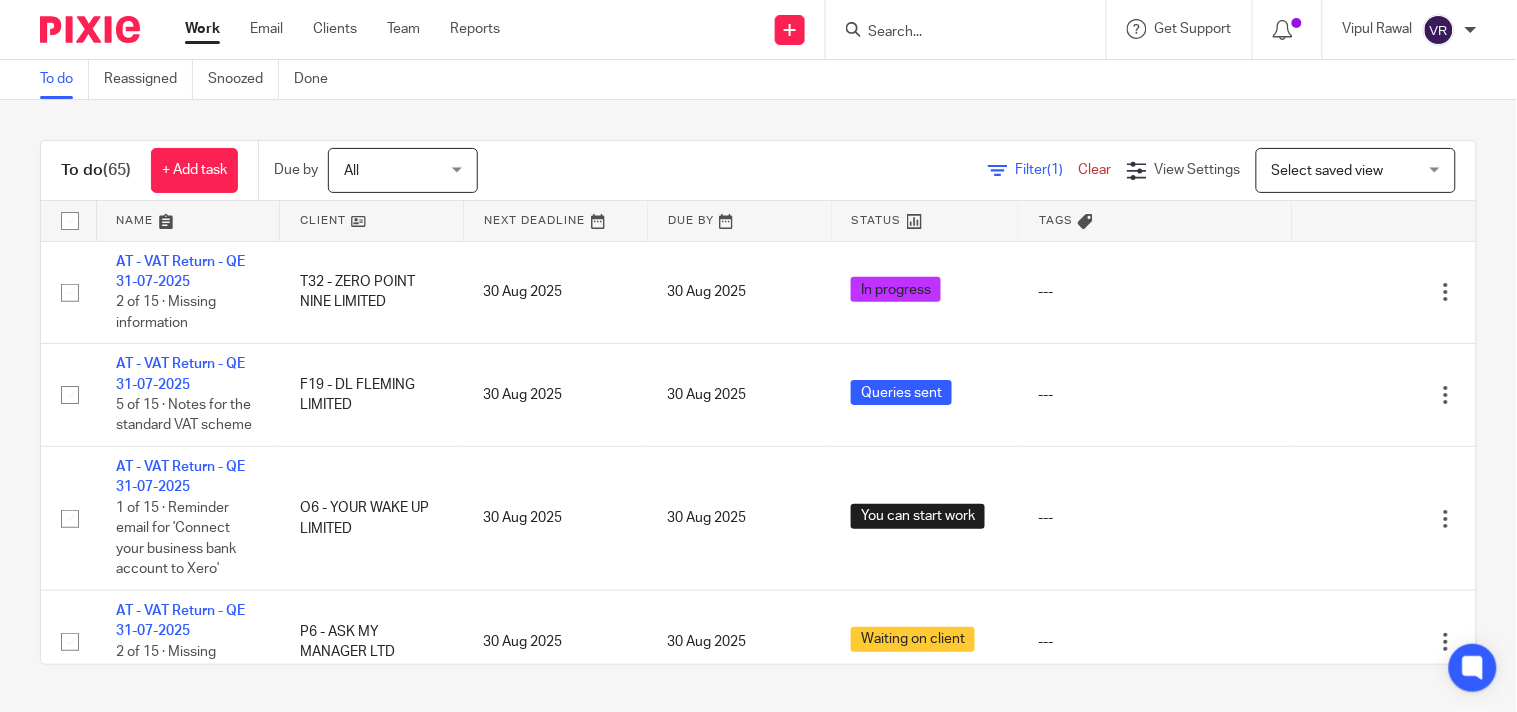 click on "To do
Reassigned
Snoozed
Done" at bounding box center (758, 80) 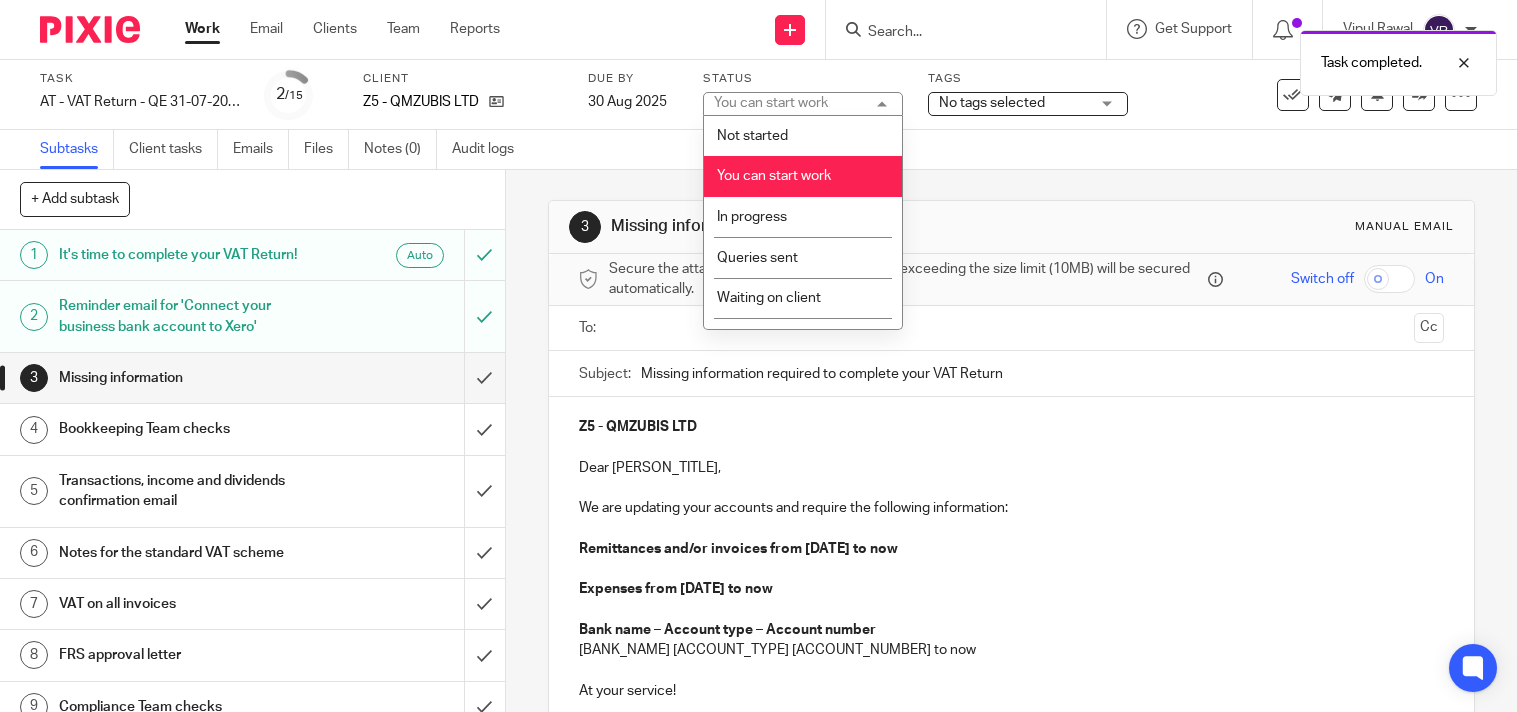 scroll, scrollTop: 0, scrollLeft: 0, axis: both 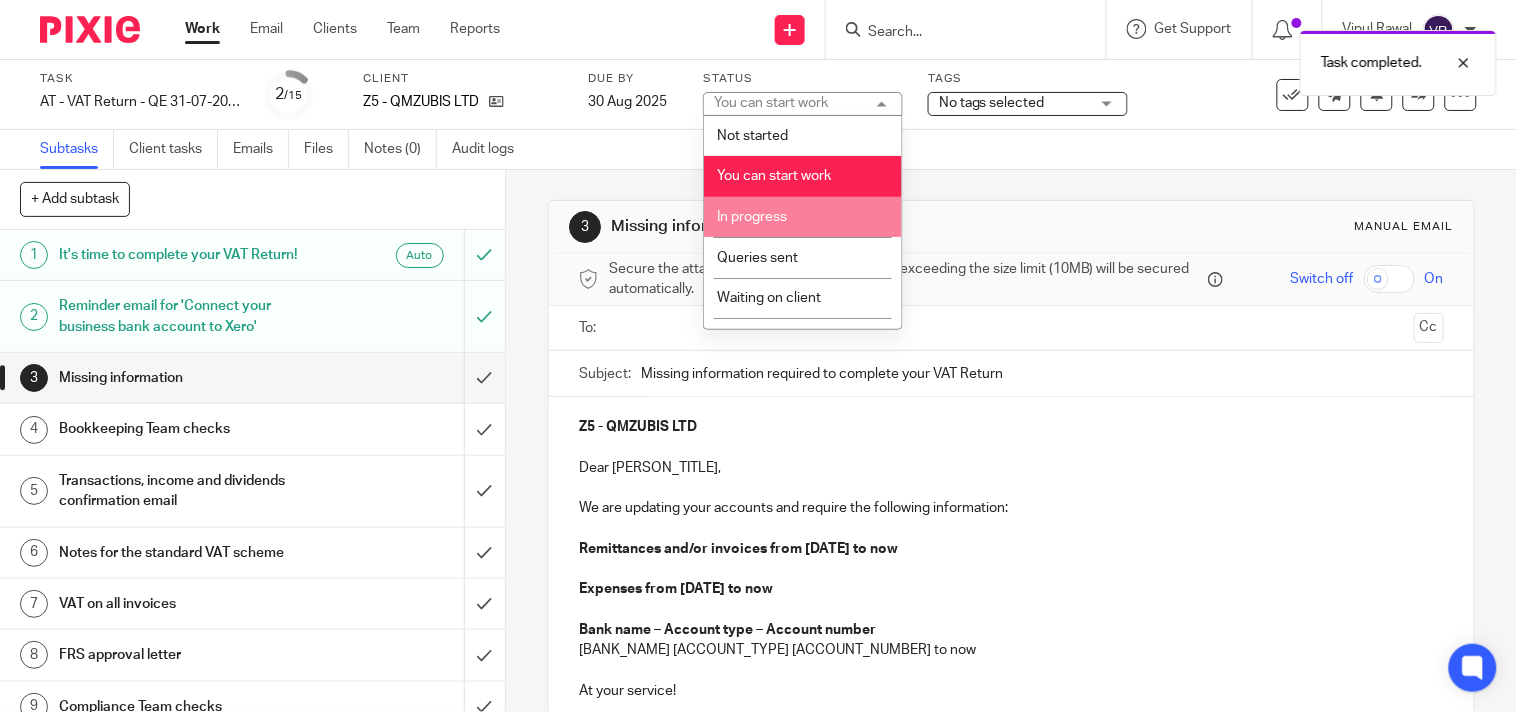 click on "In progress" at bounding box center [803, 217] 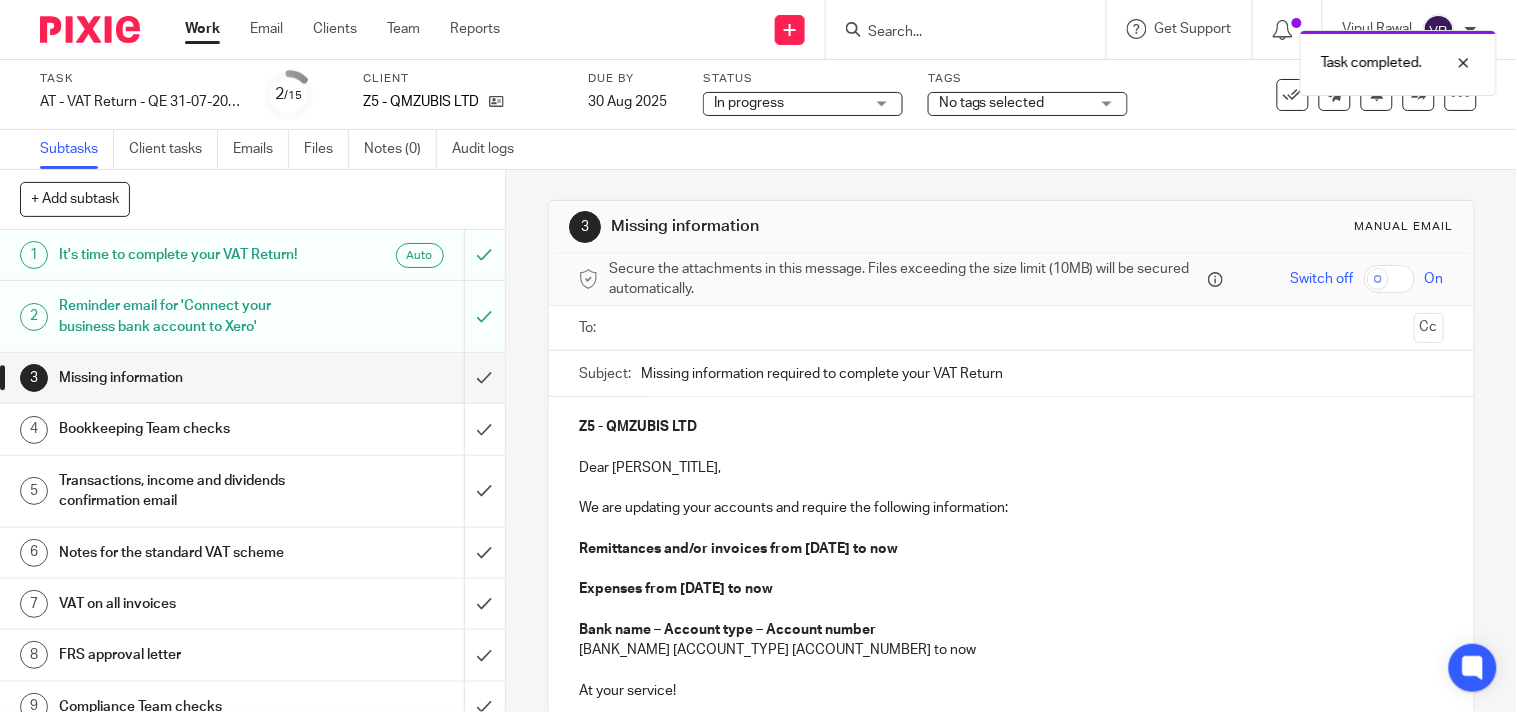 click on "Subtasks
Client tasks
Emails
Files
Notes (0)
Audit logs" at bounding box center (758, 150) 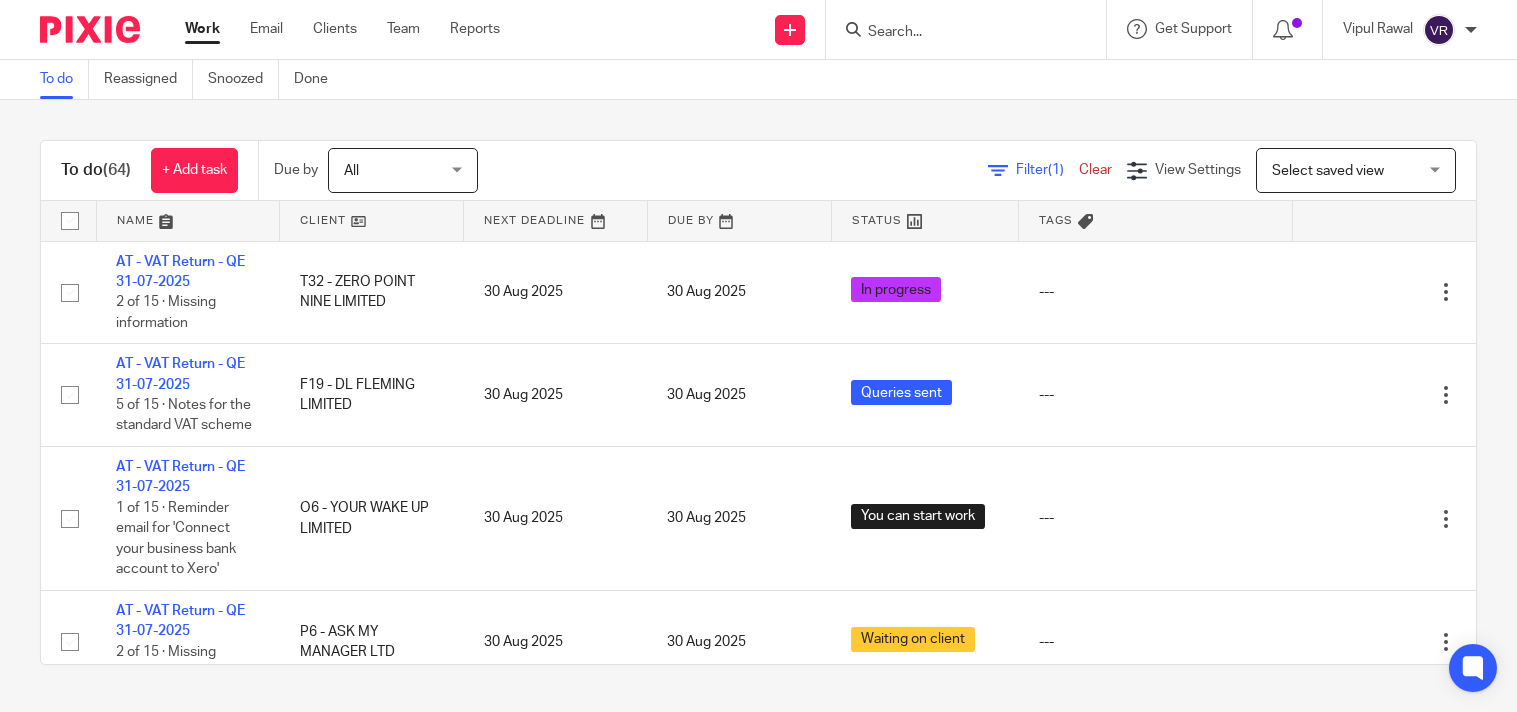 scroll, scrollTop: 0, scrollLeft: 0, axis: both 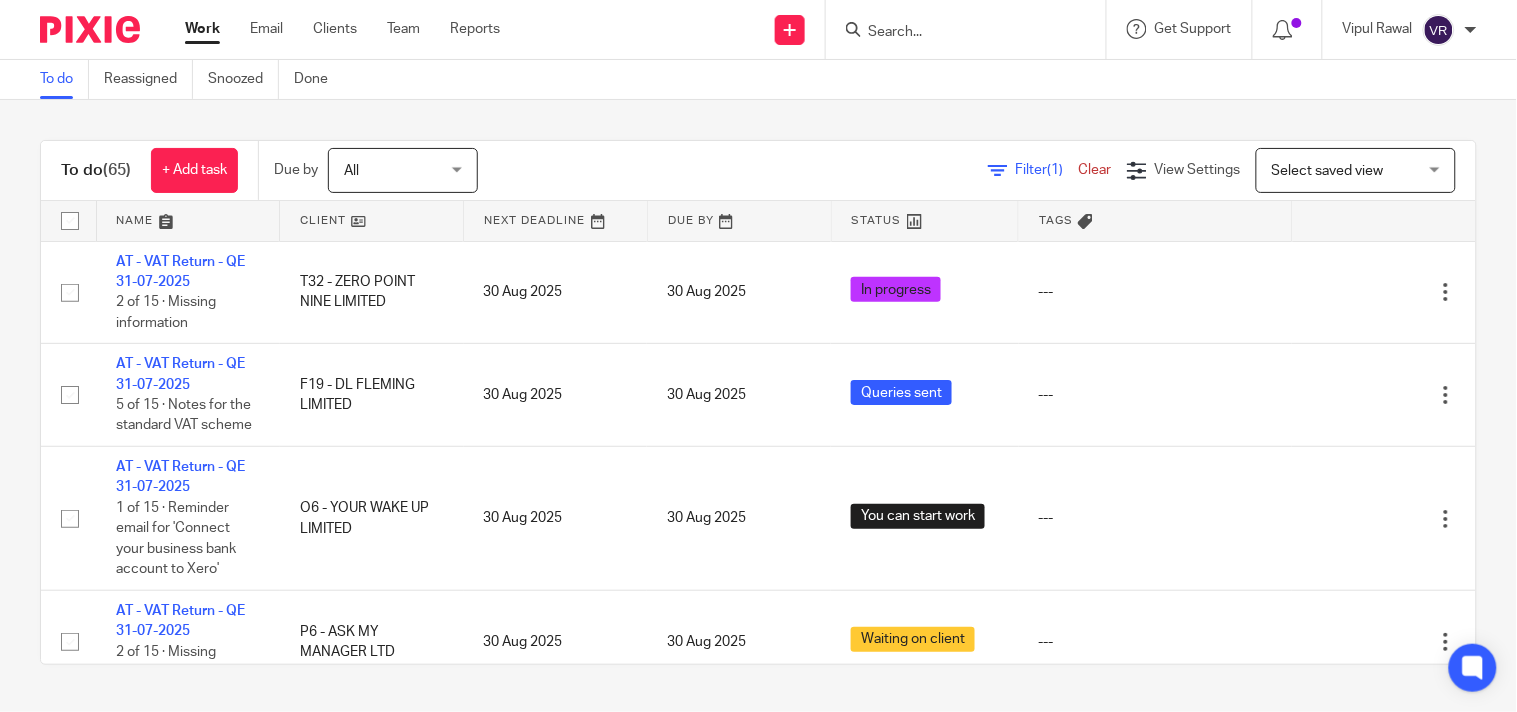 click on "To do
(65)   + Add task    Due by
All
All
Today
Tomorrow
This week
Next week
This month
Next month
All
all     Filter
(1) Clear     View Settings   View Settings     (1) Filters   Clear   Save     Manage saved views
Select saved view
Select saved view
Select saved view
All tasks
Cs01
Dormant
No dormant, utrs
Paye reg
Ready to file
Vat reg
Name     Client     Next Deadline     Due By     Status   Tags       AT - VAT Return - QE 31-07-2025
T32 - ZERO POINT NINE LIMITED
30 Aug 2025" at bounding box center [758, 402] 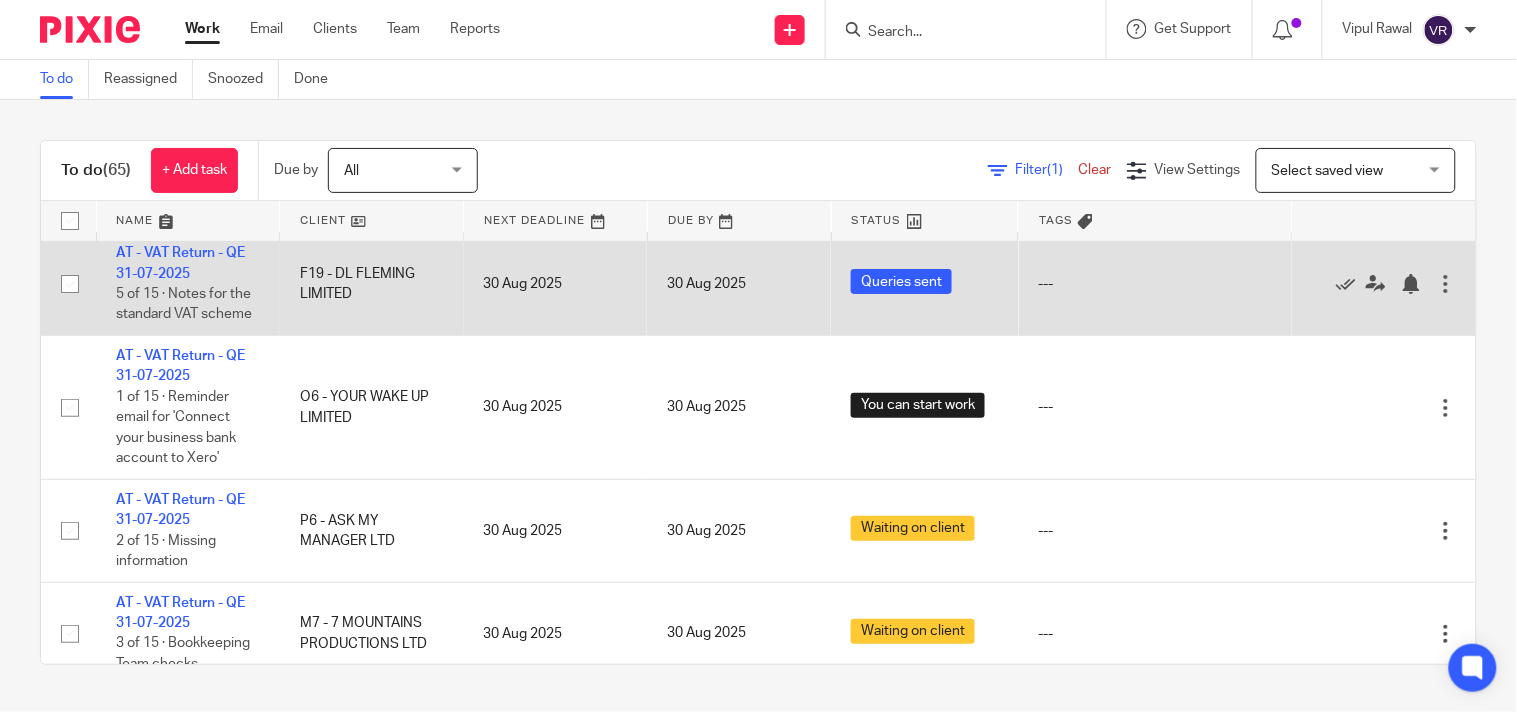 scroll, scrollTop: 0, scrollLeft: 0, axis: both 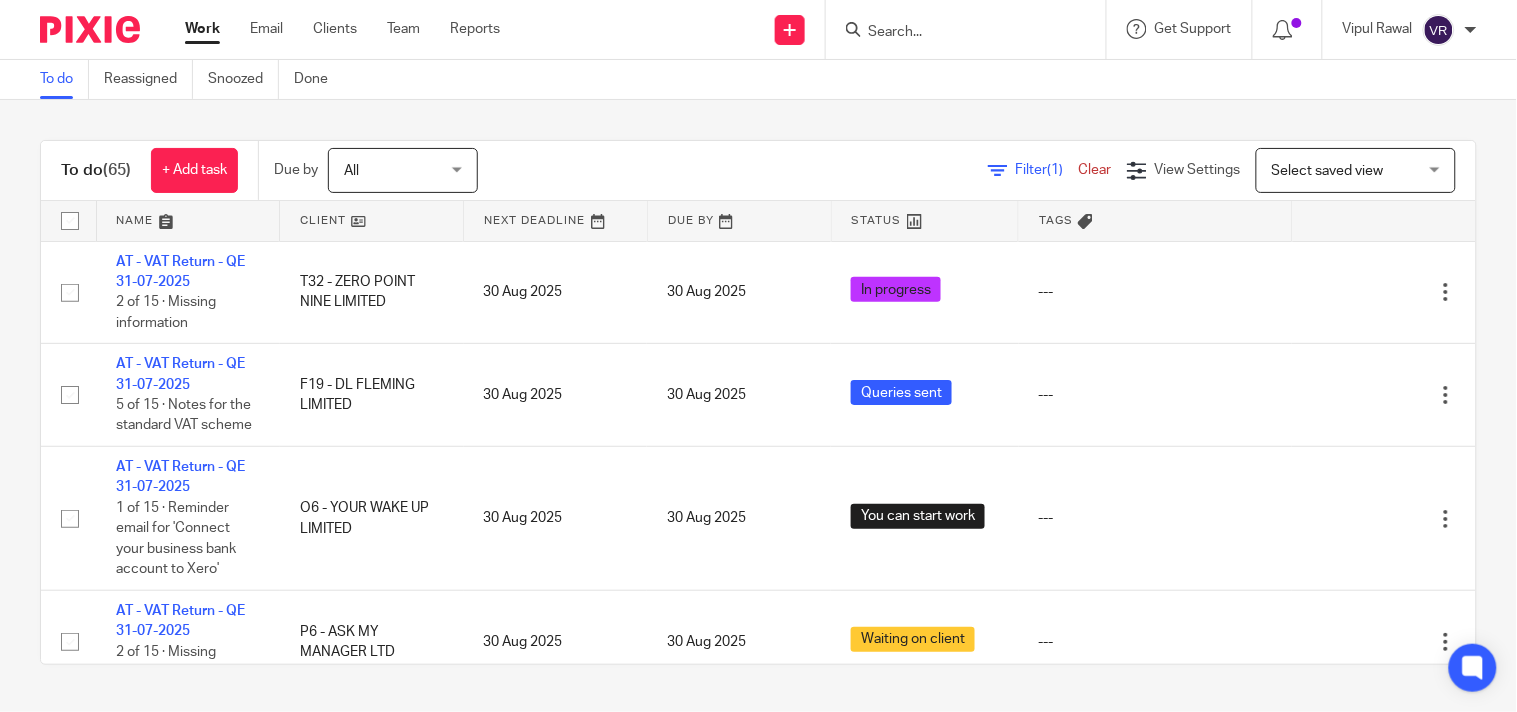 click on "To do
(65)   + Add task    Due by
All
All
Today
Tomorrow
This week
Next week
This month
Next month
All
all     Filter
(1) Clear     View Settings   View Settings     (1) Filters   Clear   Save     Manage saved views
Select saved view
Select saved view
Select saved view
All tasks
Cs01
Dormant
No dormant, utrs
Paye reg
Ready to file
Vat reg
Name     Client     Next Deadline     Due By     Status   Tags       AT - VAT Return - QE 31-07-2025
T32 - ZERO POINT NINE LIMITED
30 Aug 2025" at bounding box center (758, 402) 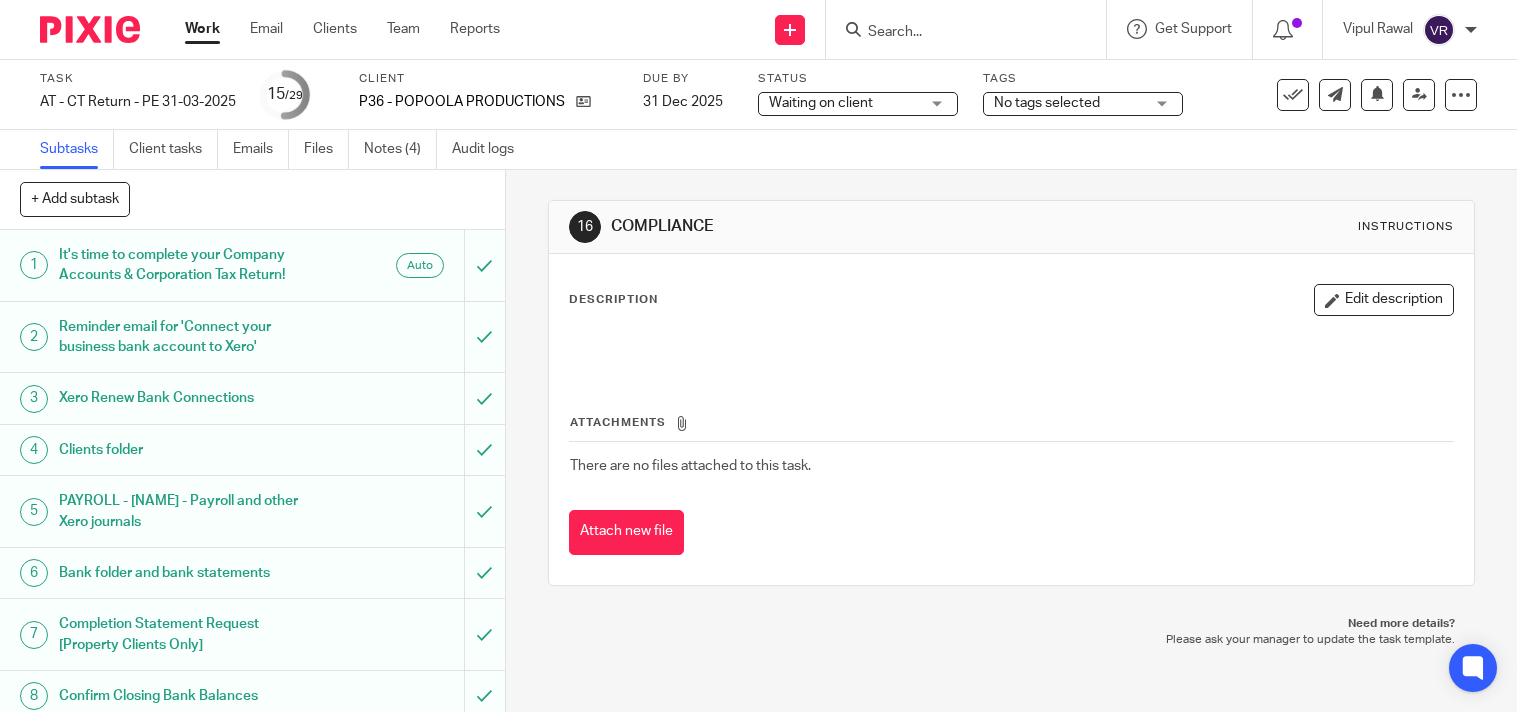 scroll, scrollTop: 0, scrollLeft: 0, axis: both 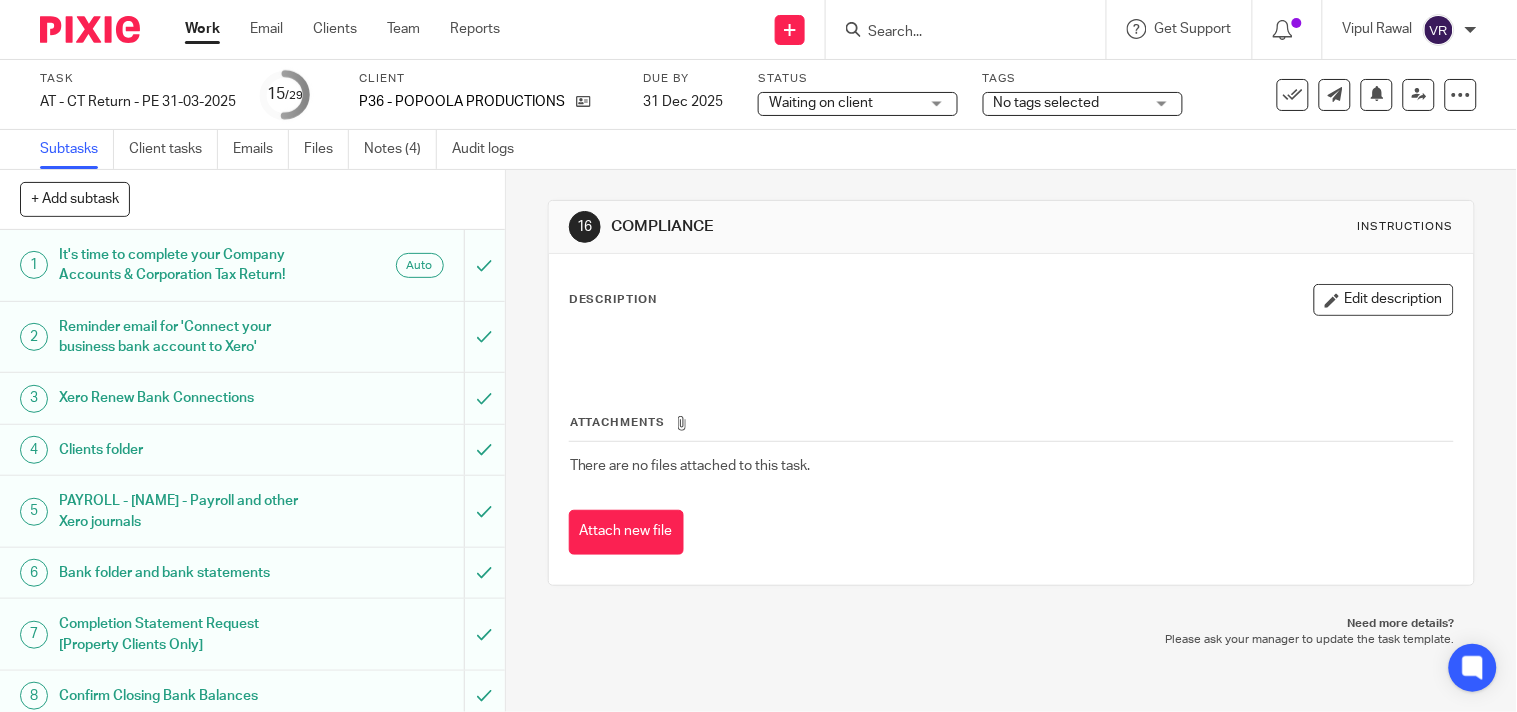 click on "Notes (4)" at bounding box center (400, 149) 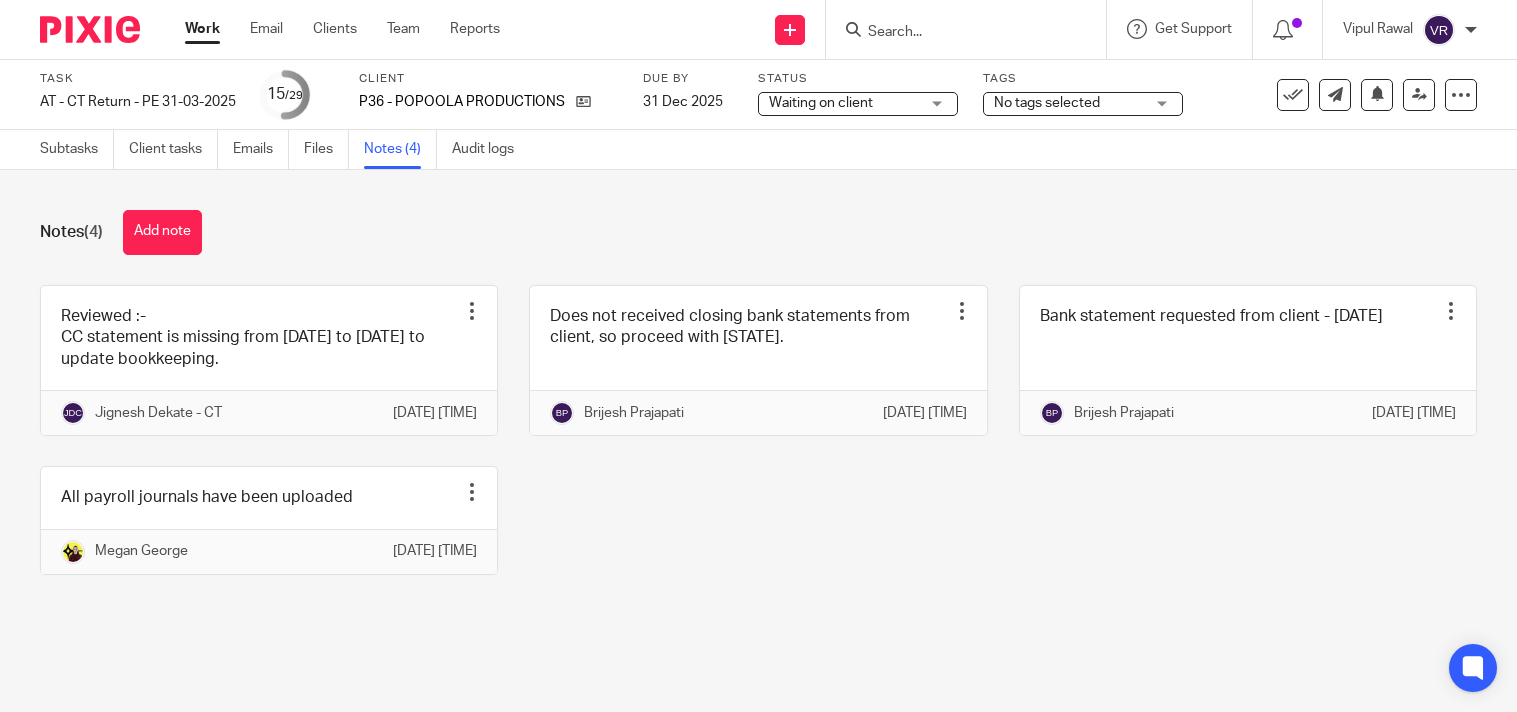 scroll, scrollTop: 0, scrollLeft: 0, axis: both 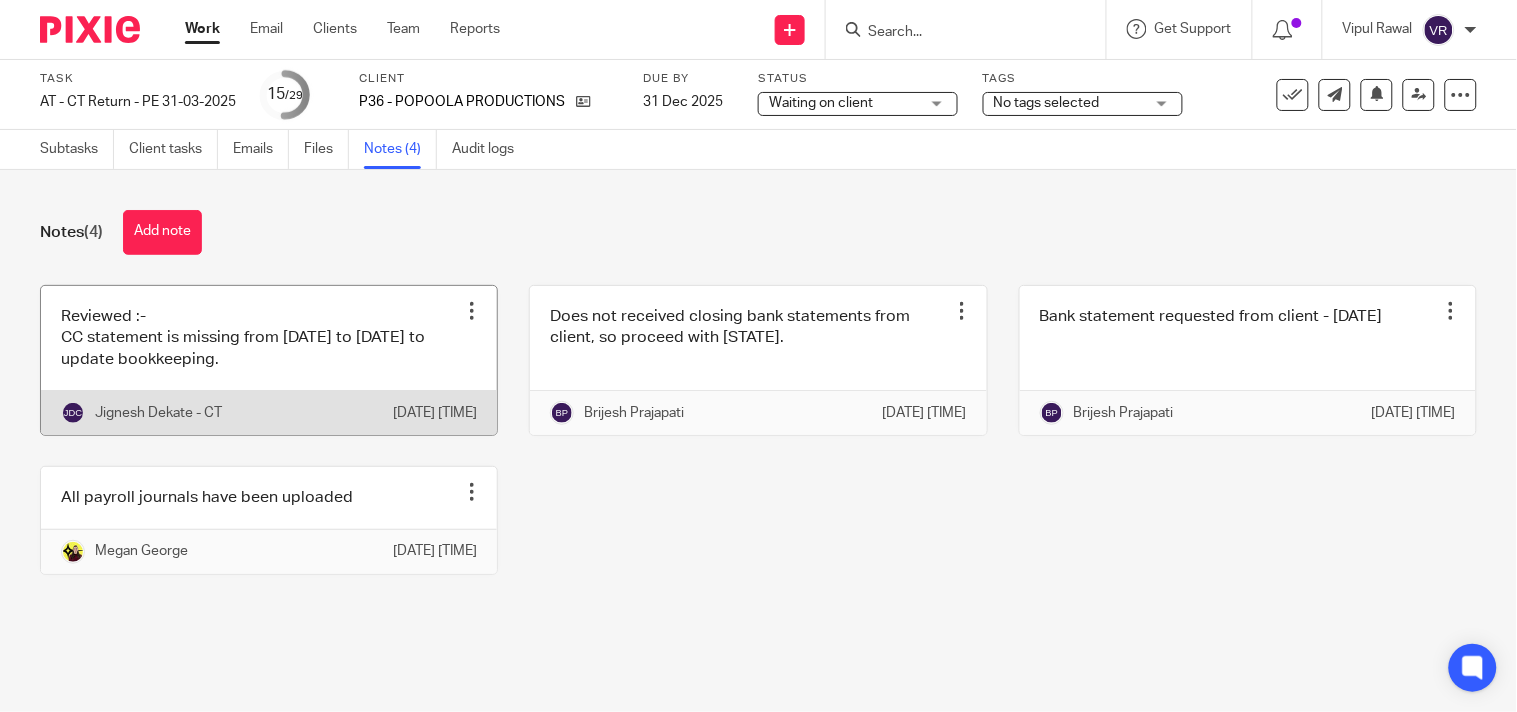 click at bounding box center (269, 360) 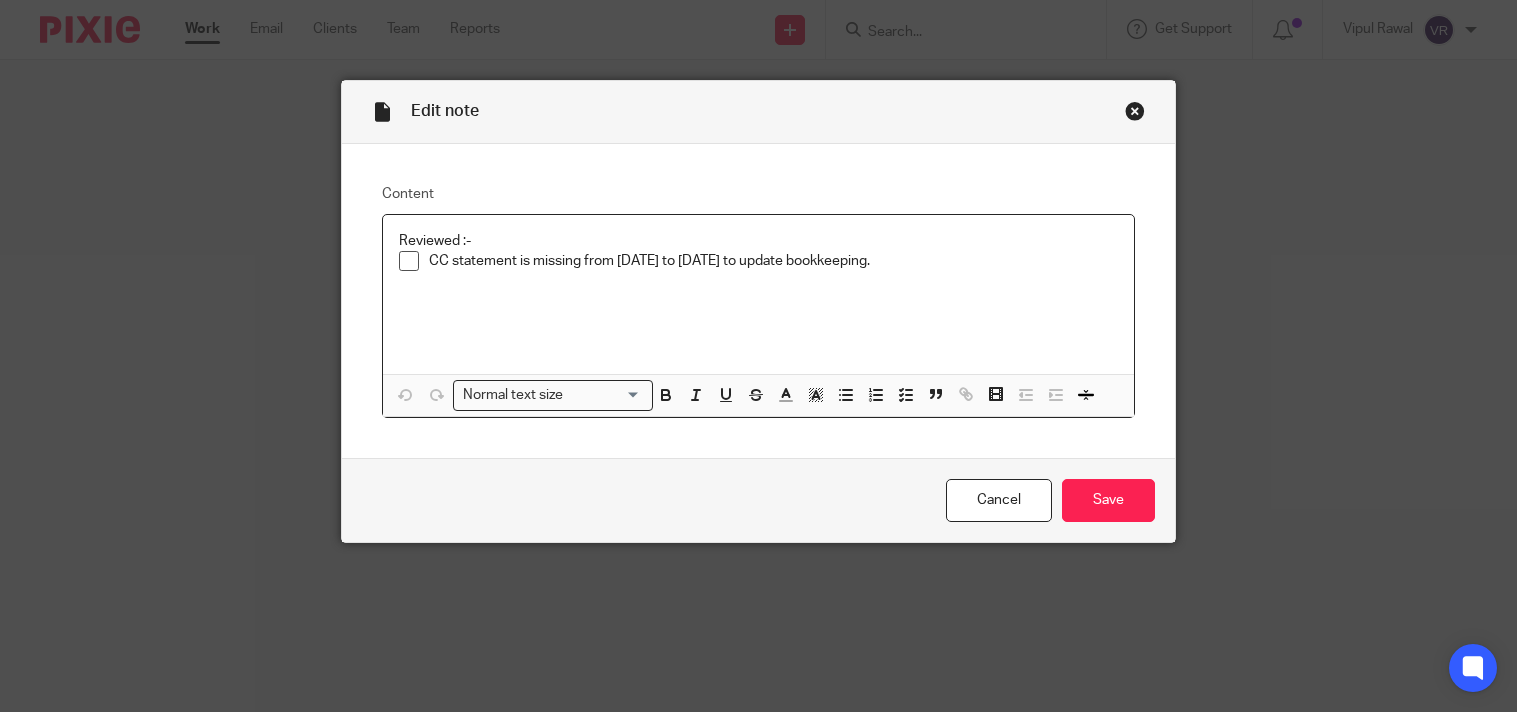 scroll, scrollTop: 0, scrollLeft: 0, axis: both 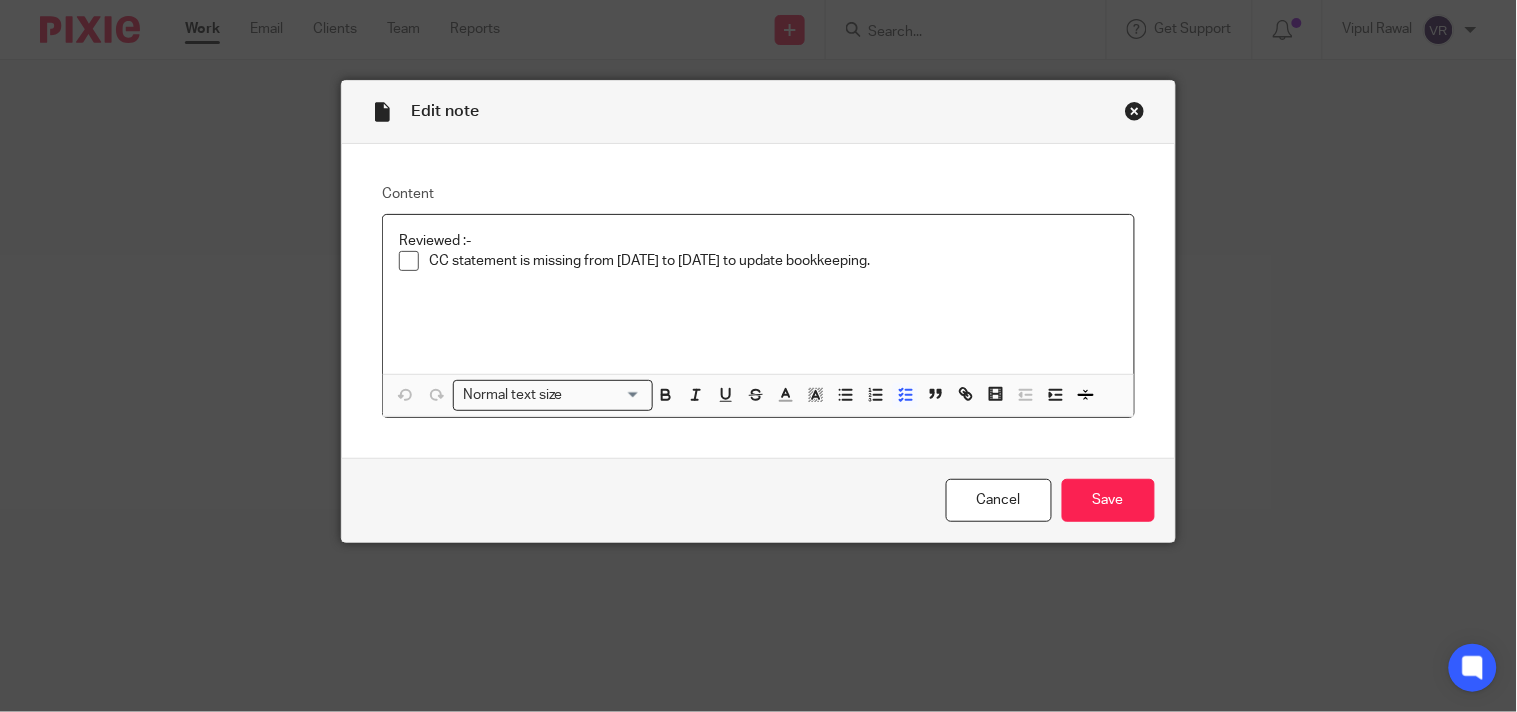drag, startPoint x: 424, startPoint y: 263, endPoint x: 1013, endPoint y: 267, distance: 589.0136 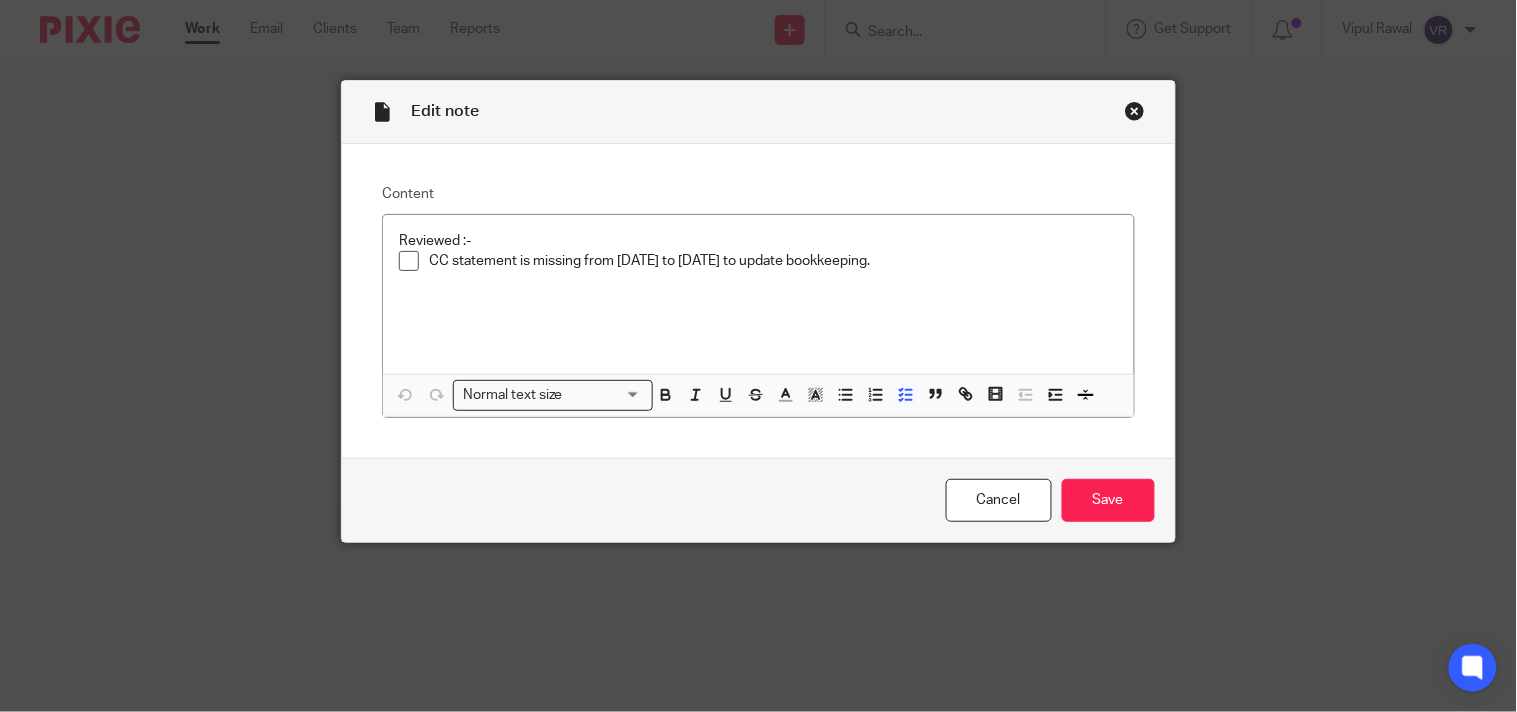 click on "Edit note
Content   Reviewed :-   CC statement is missing from 12 December 2024 to 31 March 2025 to update bookkeeping.
Normal text size
Loading...
Remove
Edit
Insert new video
Copy and paste the video URL. Youtube, Vimeo and Loom URLs are supported.
Close
Submit
Cancel
Save" at bounding box center (758, 356) 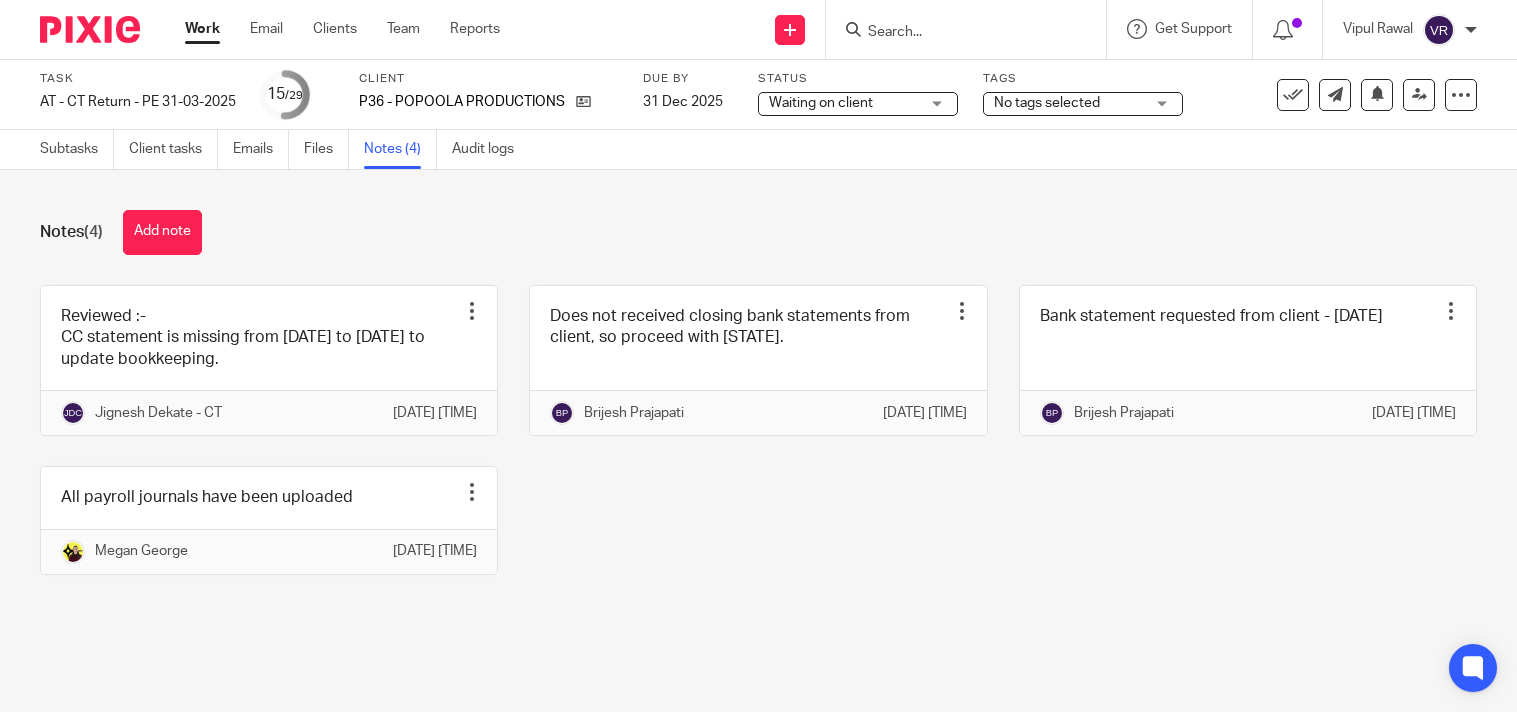 scroll, scrollTop: 0, scrollLeft: 0, axis: both 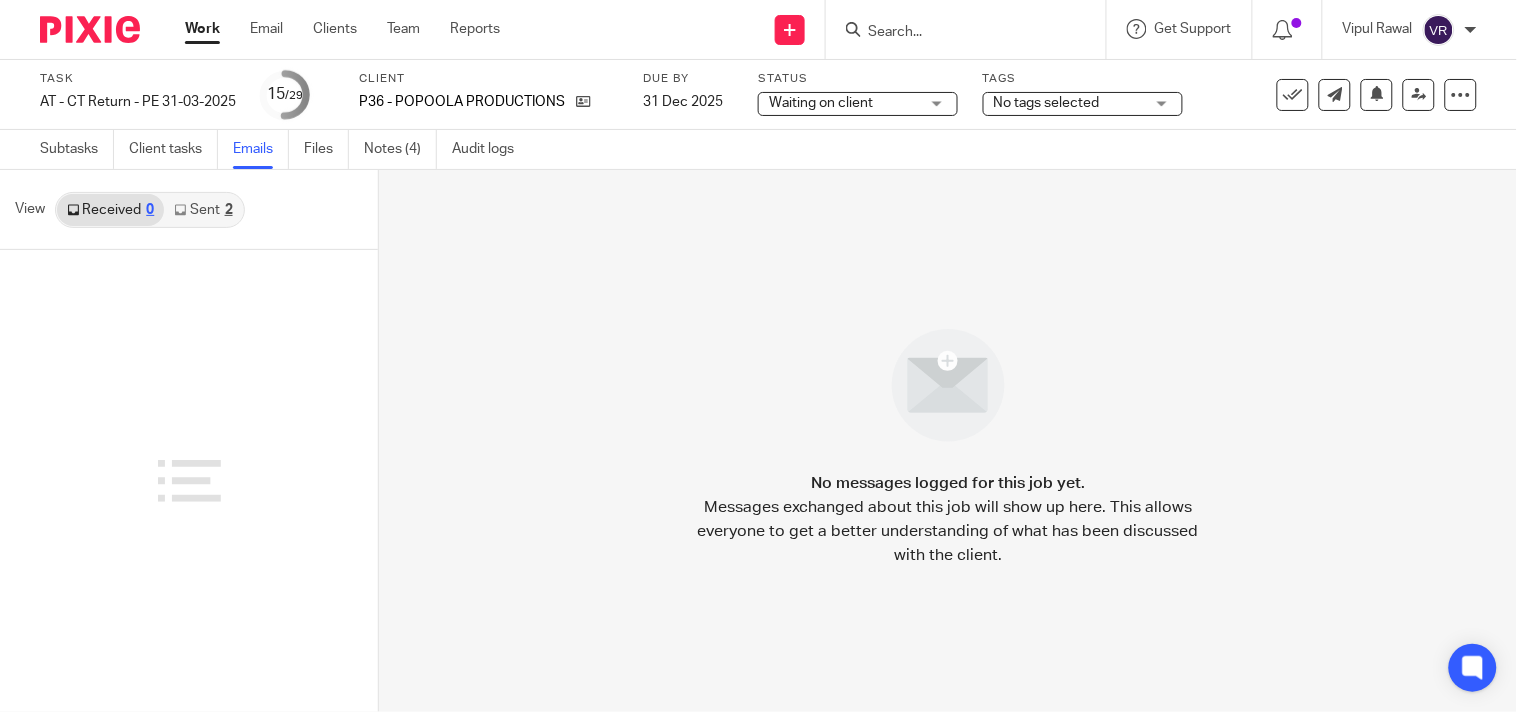 click on "Sent
2" at bounding box center (203, 210) 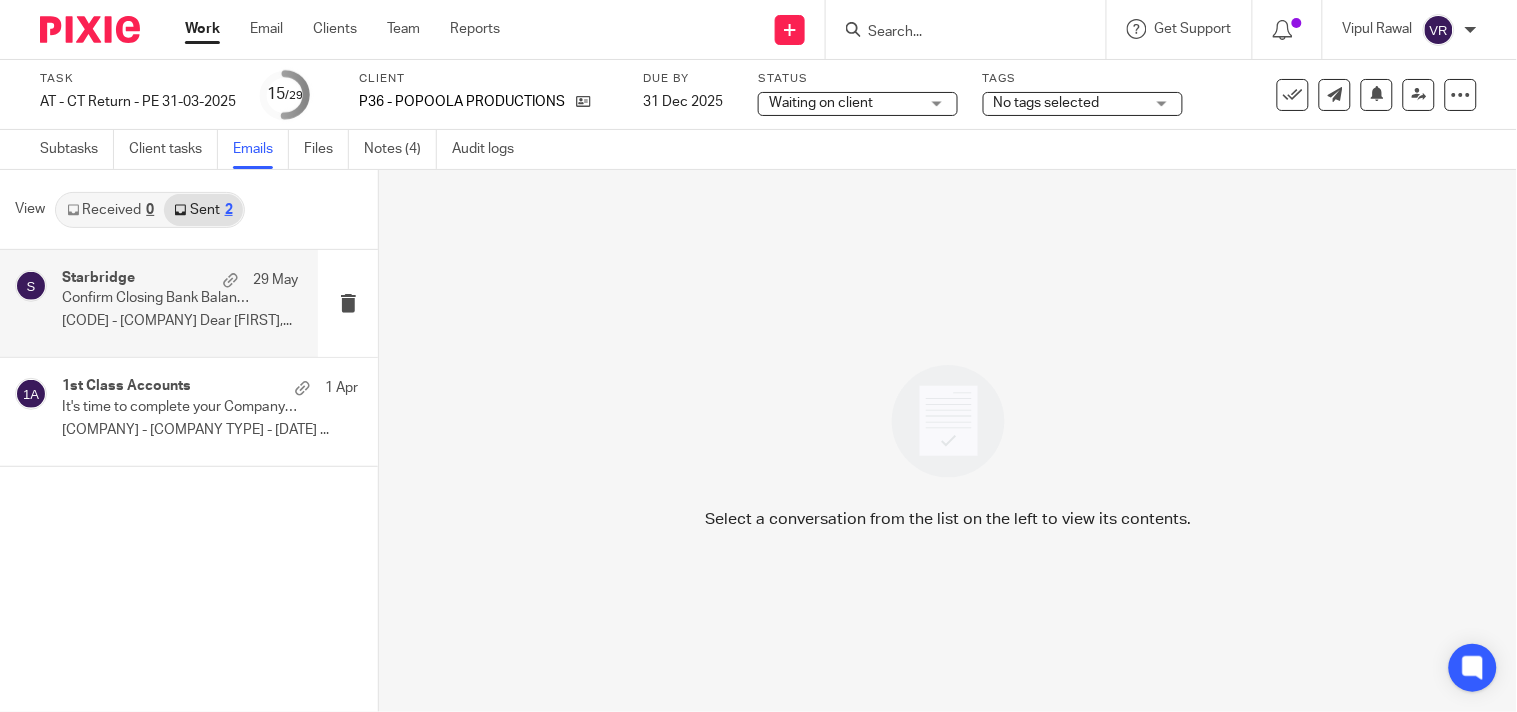 click on "[CODE] - [COMPANY] Dear [FIRST],..." at bounding box center [180, 321] 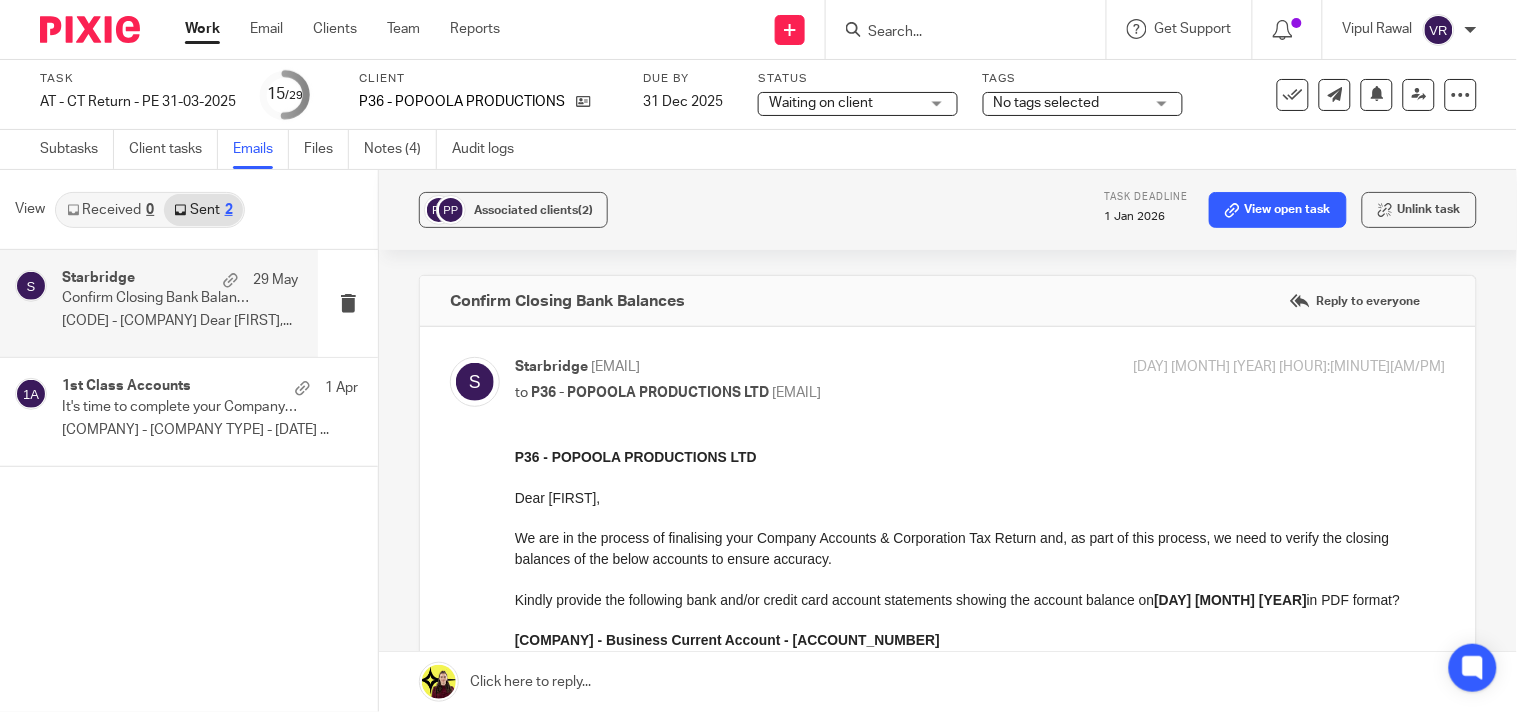 scroll, scrollTop: 0, scrollLeft: 0, axis: both 